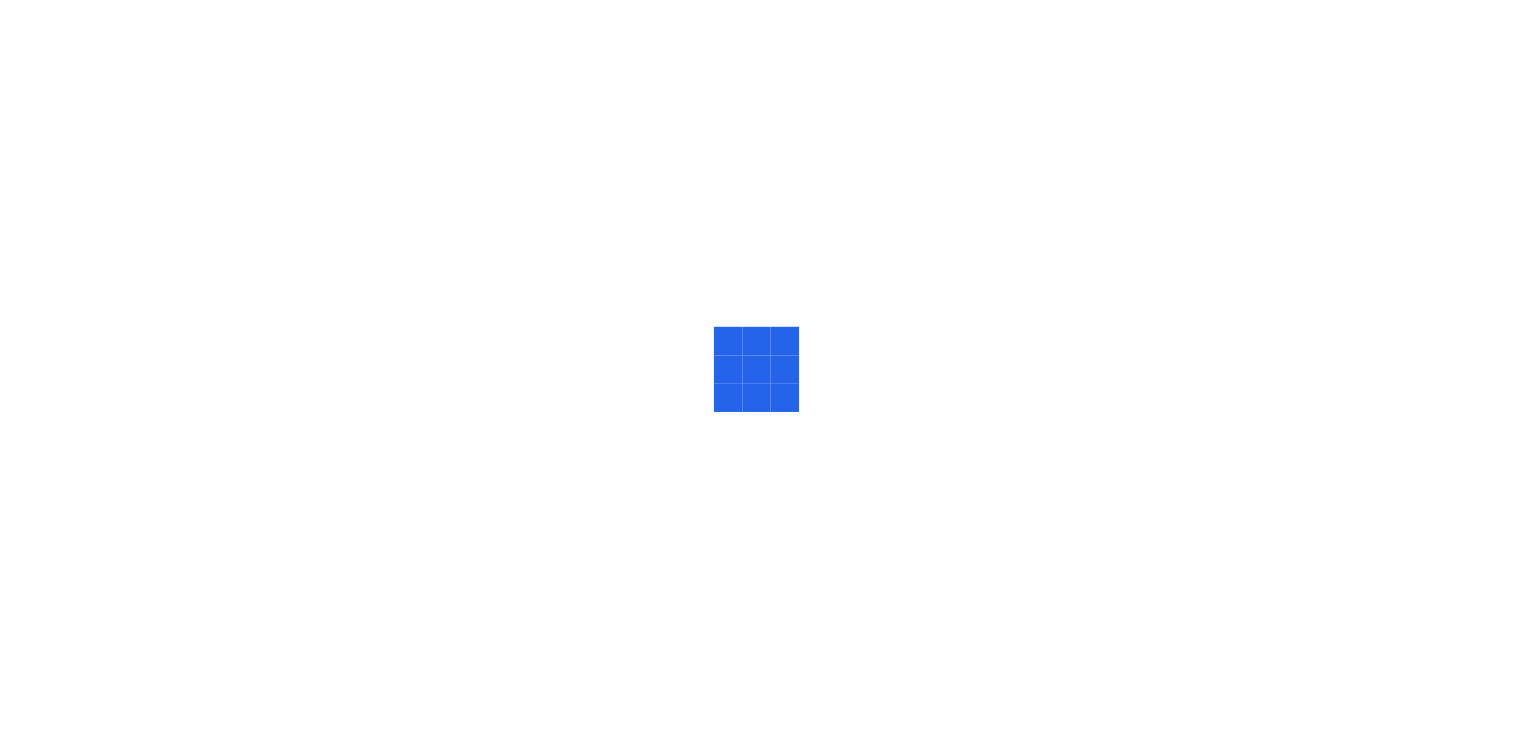 scroll, scrollTop: 0, scrollLeft: 0, axis: both 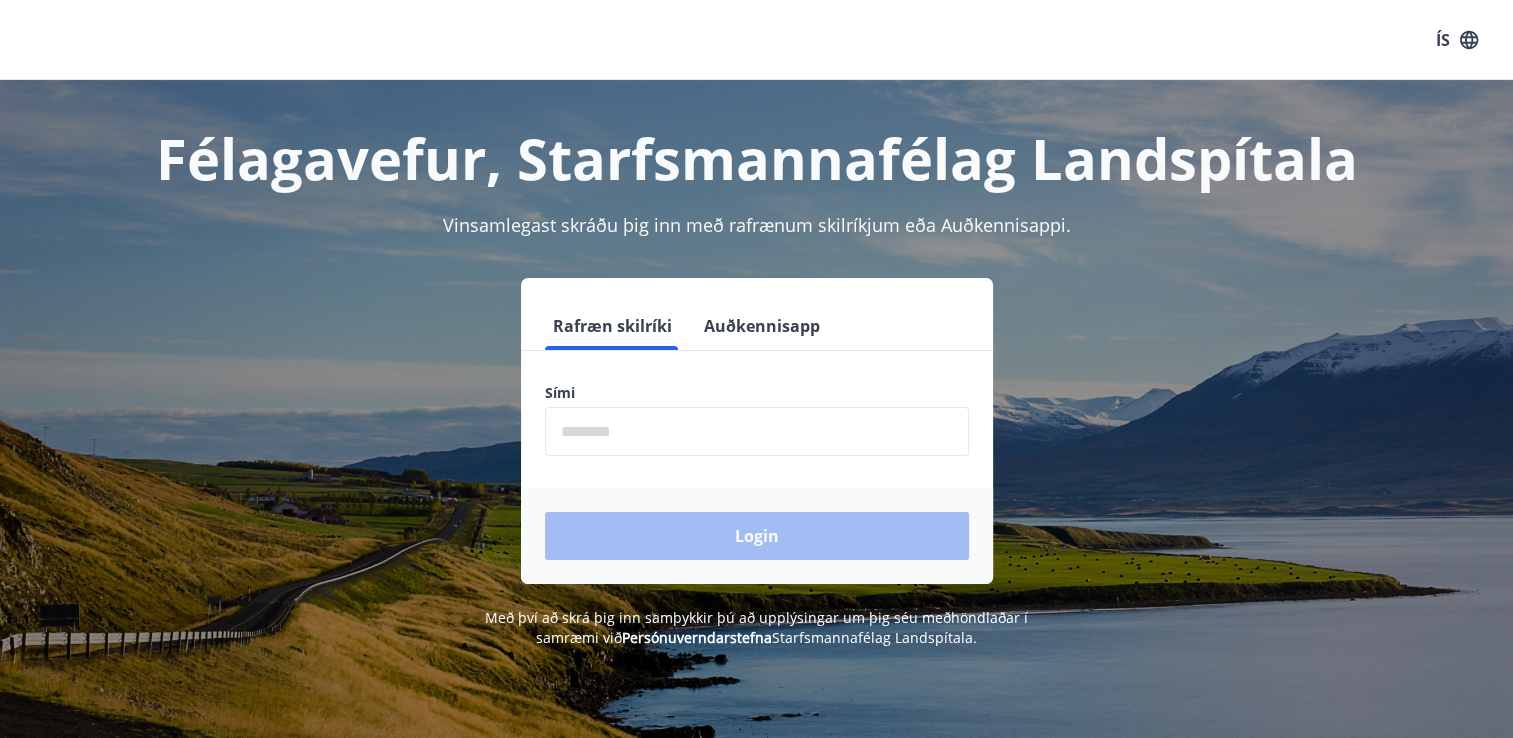 click at bounding box center (757, 431) 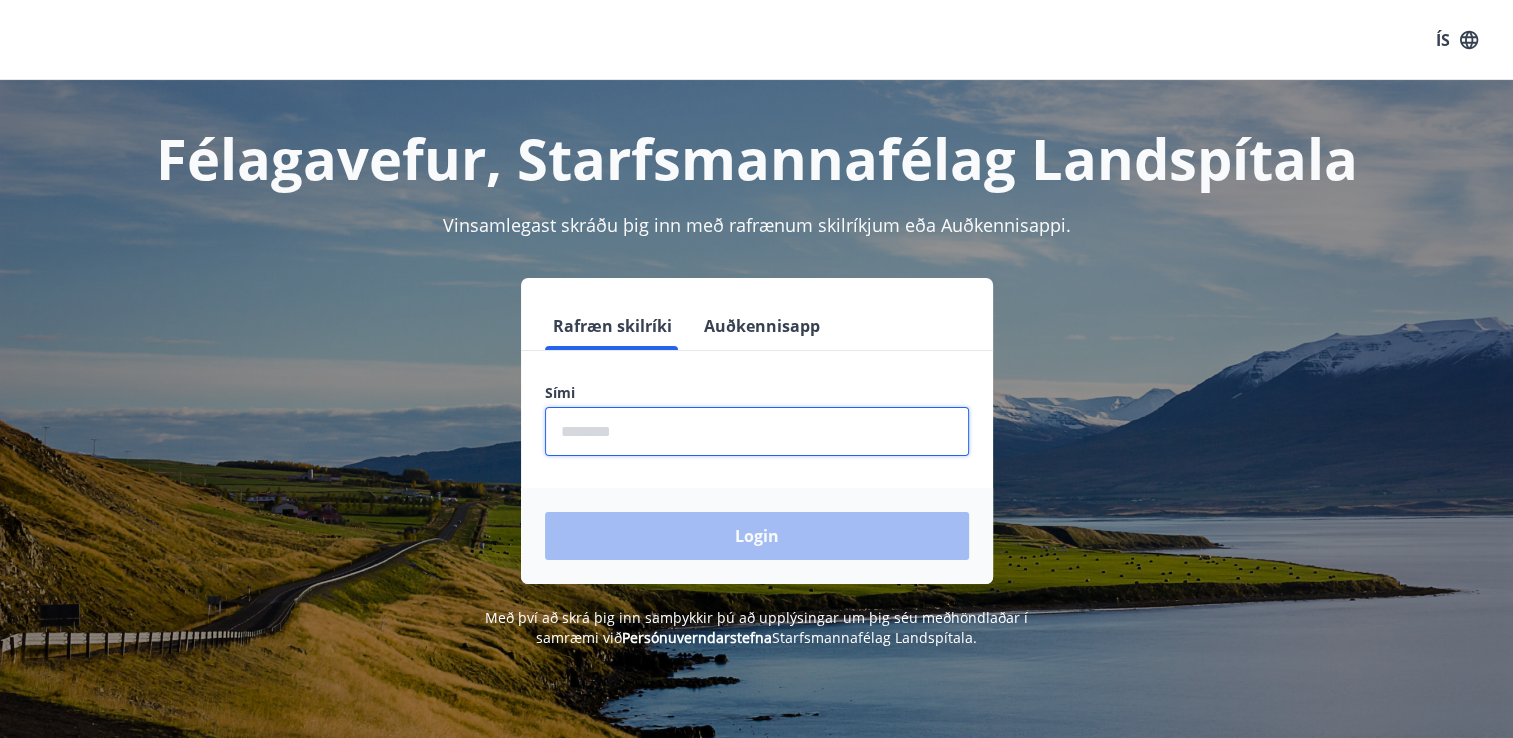type on "********" 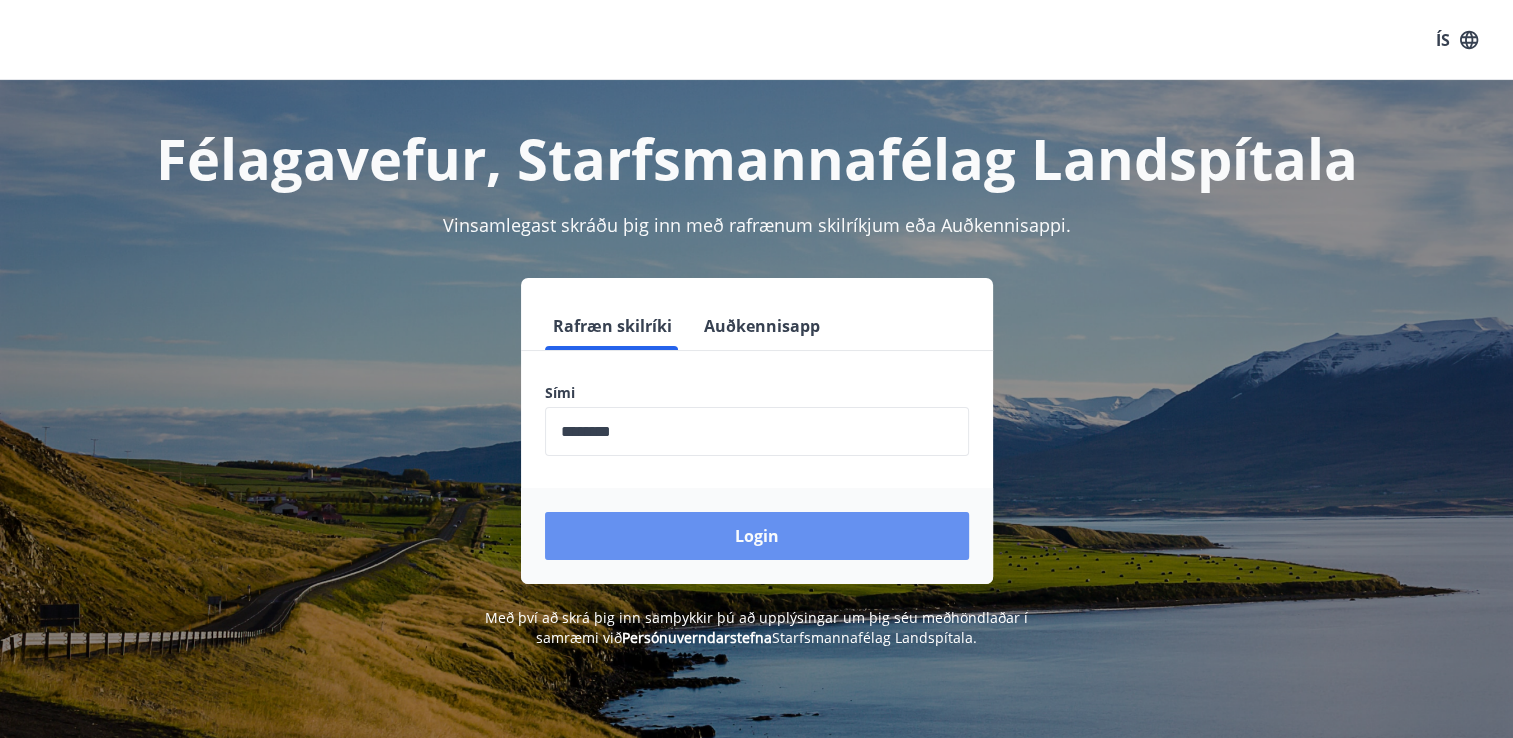 click on "Login" at bounding box center (757, 536) 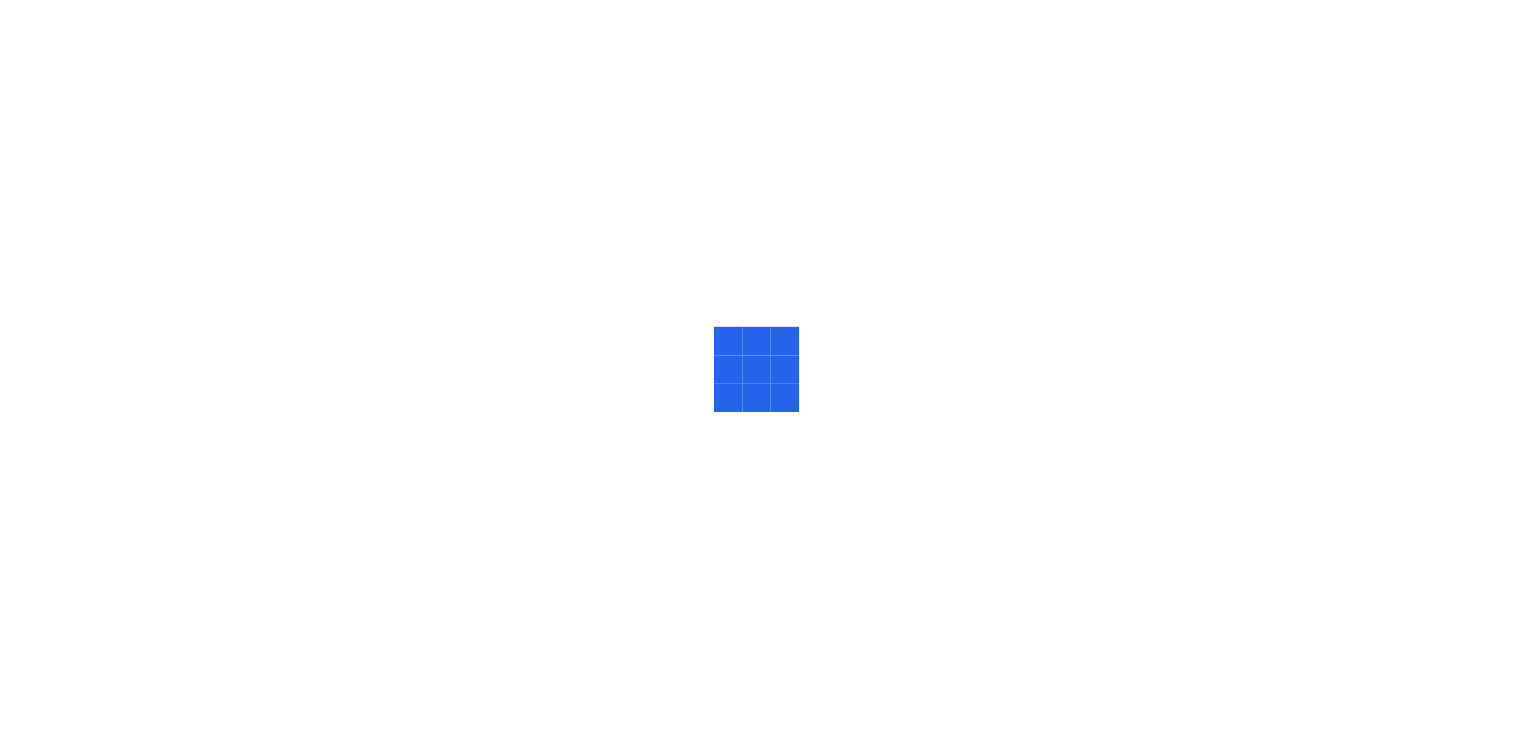 scroll, scrollTop: 0, scrollLeft: 0, axis: both 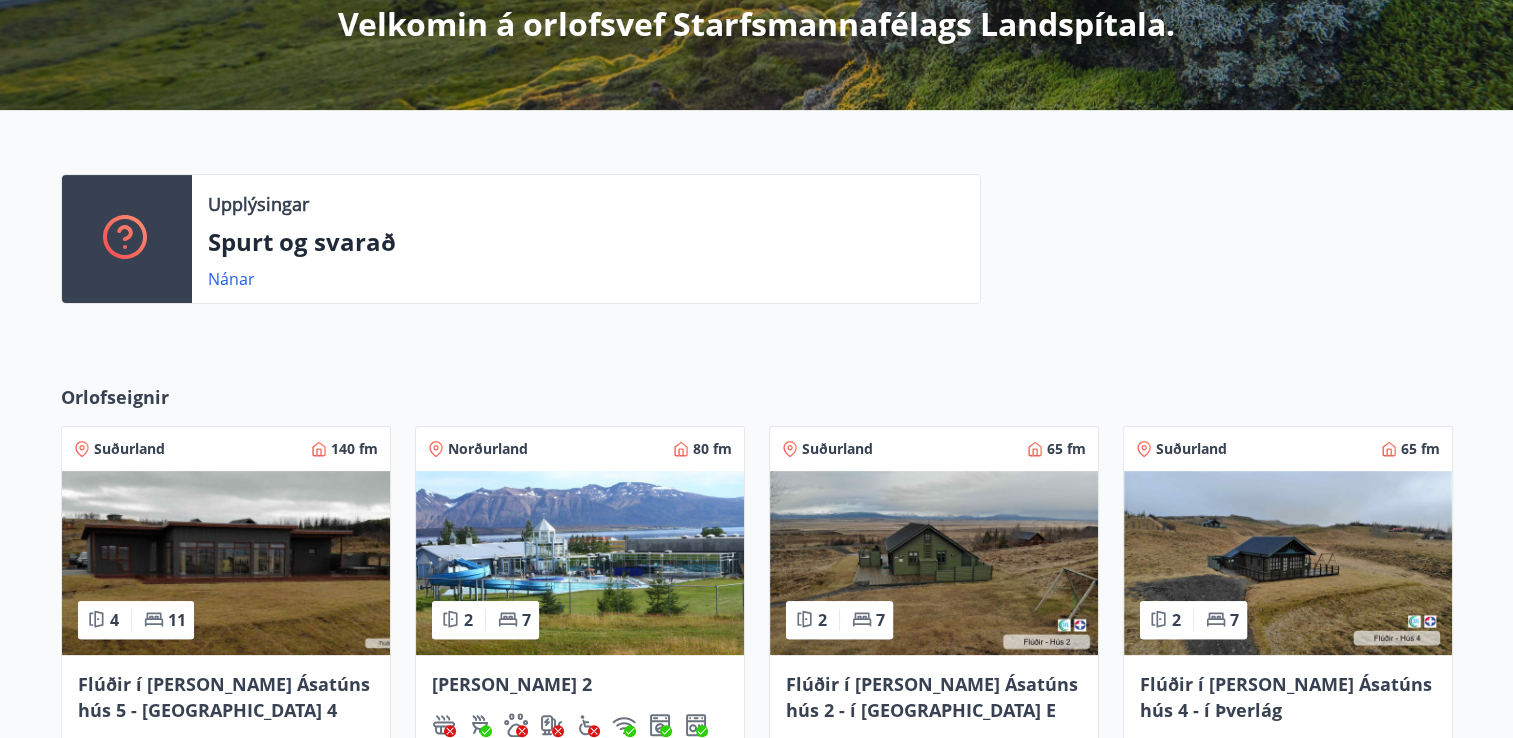 click on "Norðurland" at bounding box center (488, 449) 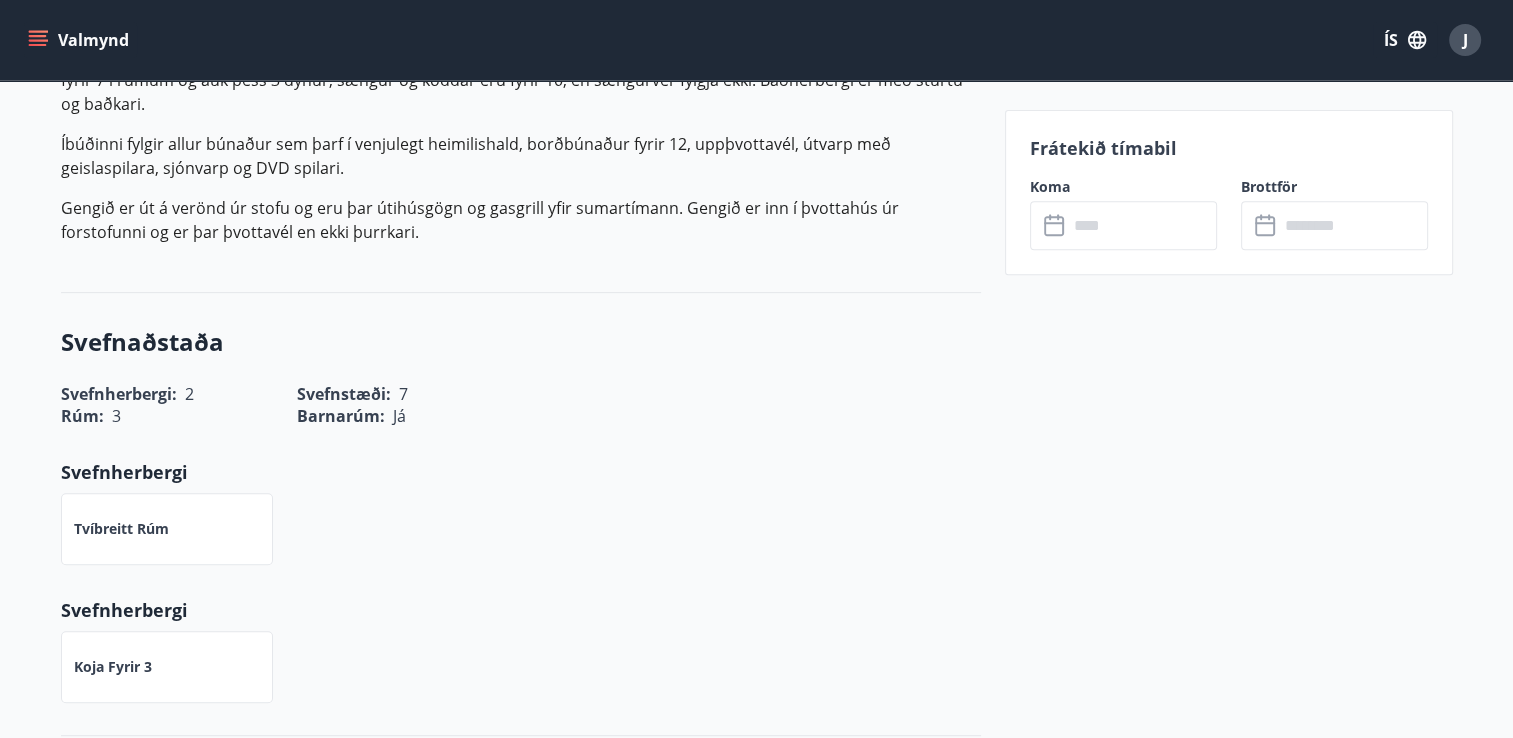 scroll, scrollTop: 300, scrollLeft: 0, axis: vertical 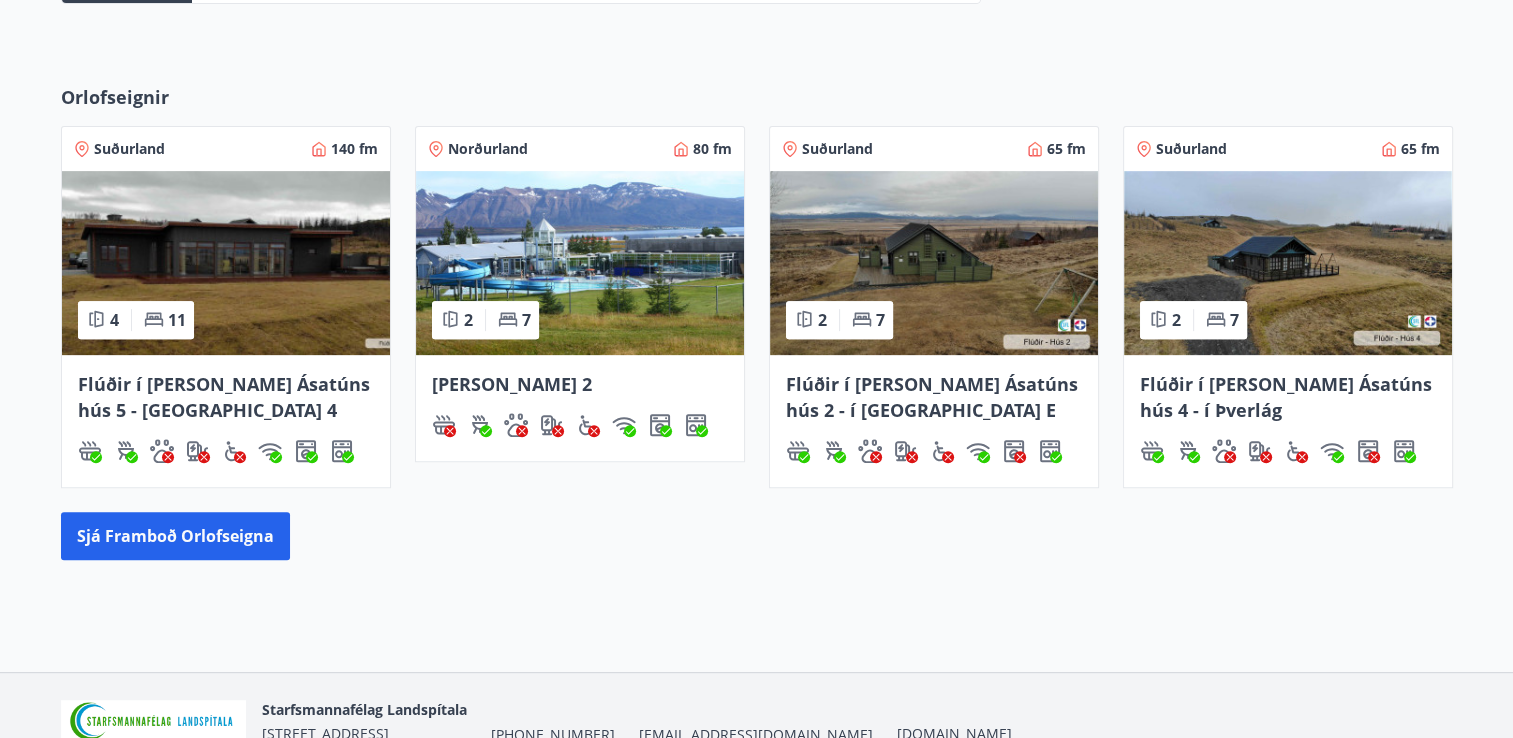 click on "Norðurland" at bounding box center (488, 149) 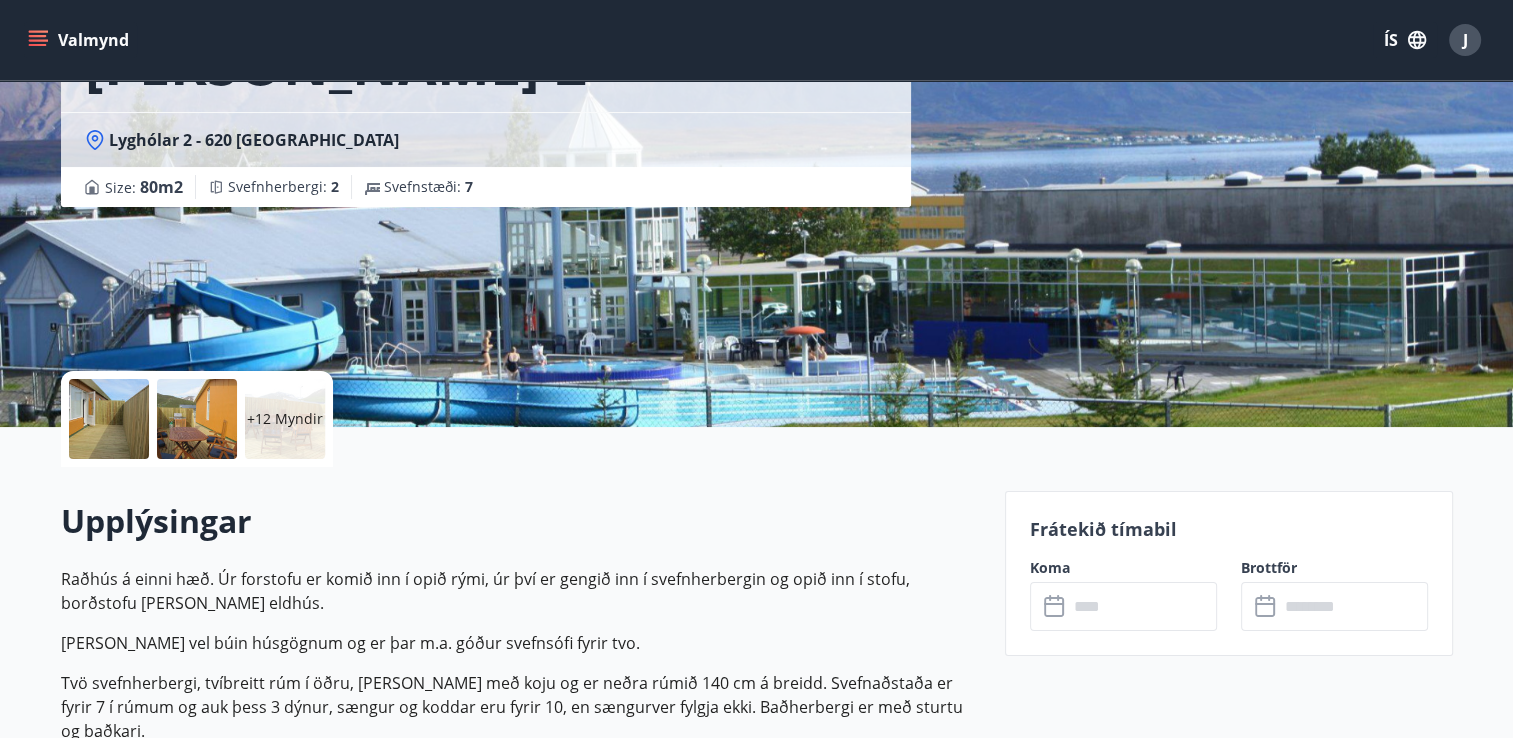 scroll, scrollTop: 0, scrollLeft: 0, axis: both 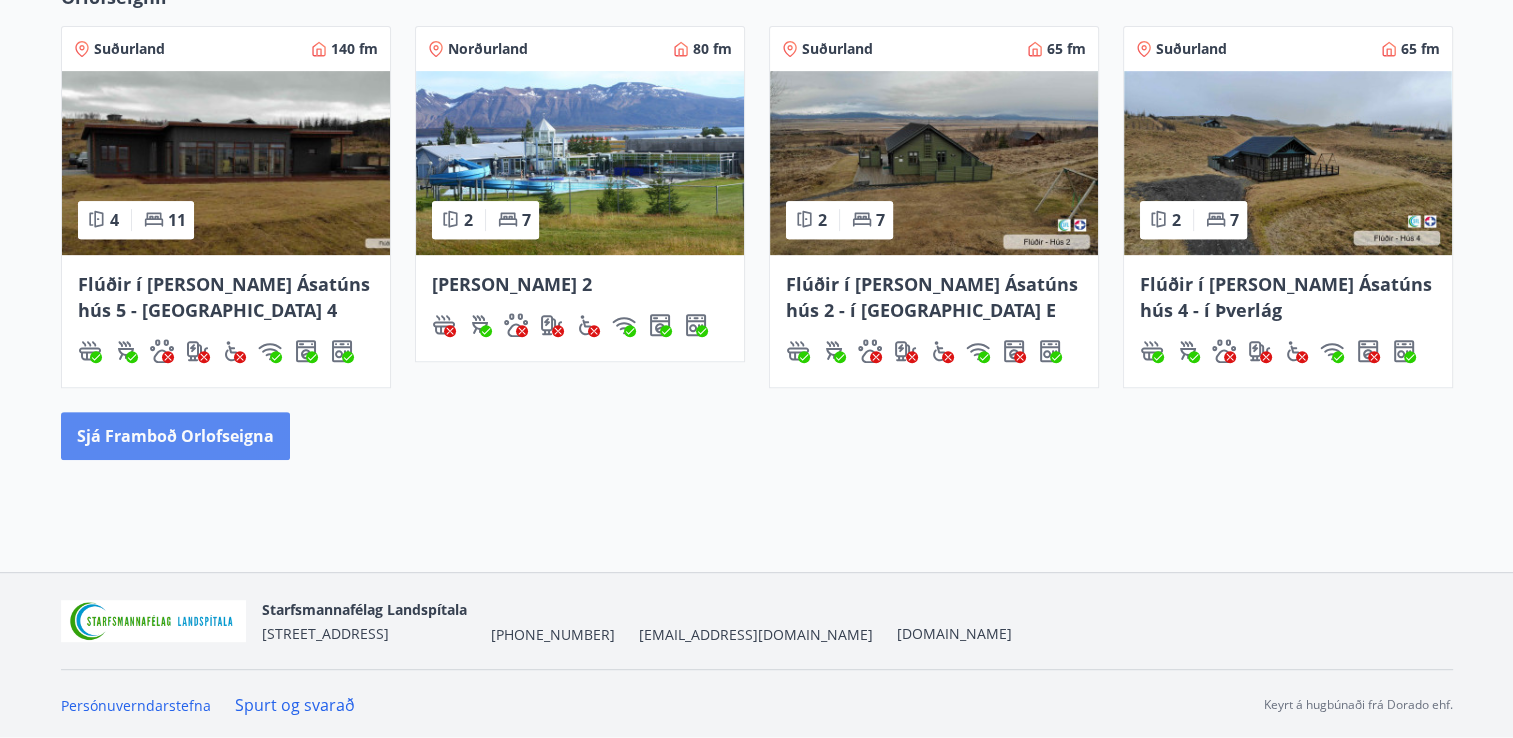 click on "Sjá framboð orlofseigna" at bounding box center (175, 436) 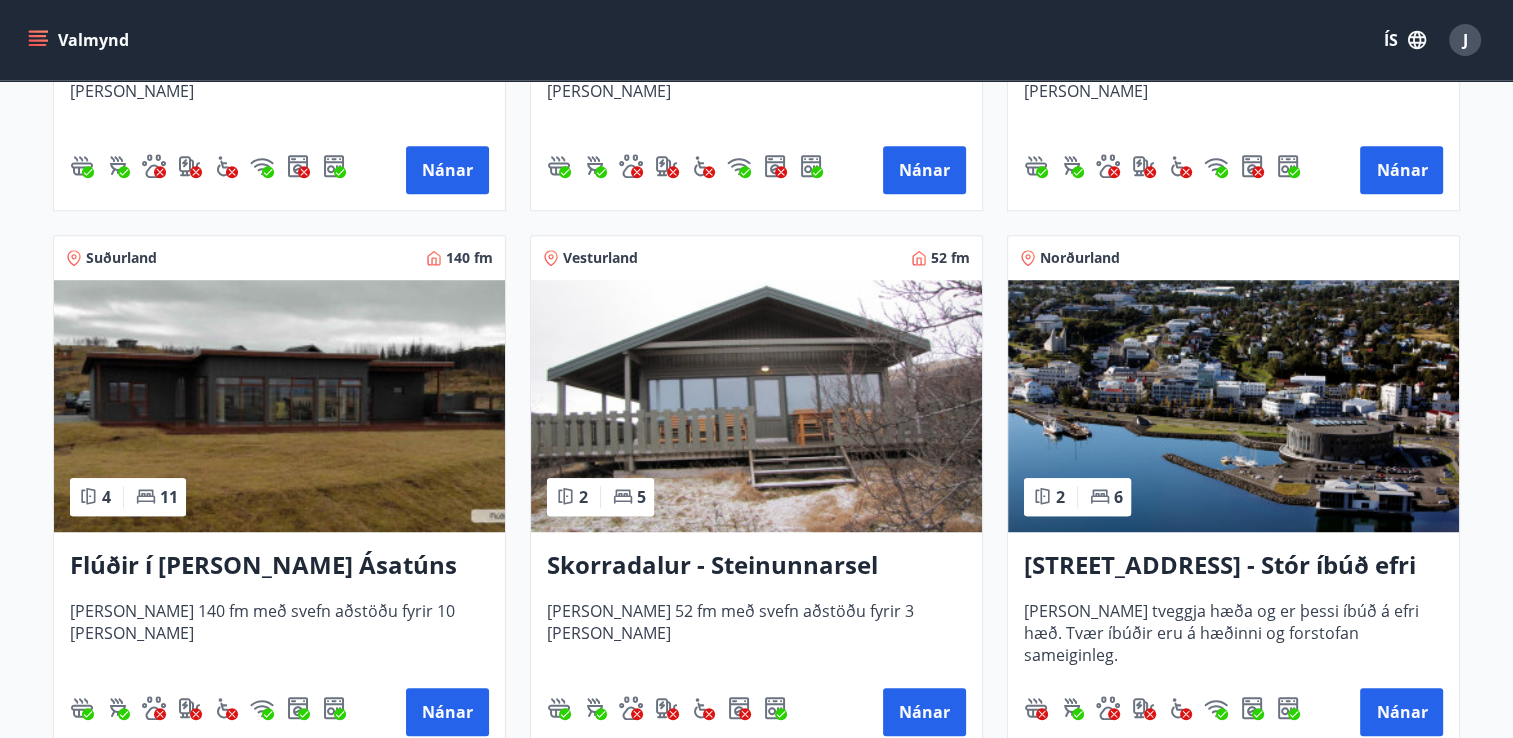 scroll, scrollTop: 1300, scrollLeft: 0, axis: vertical 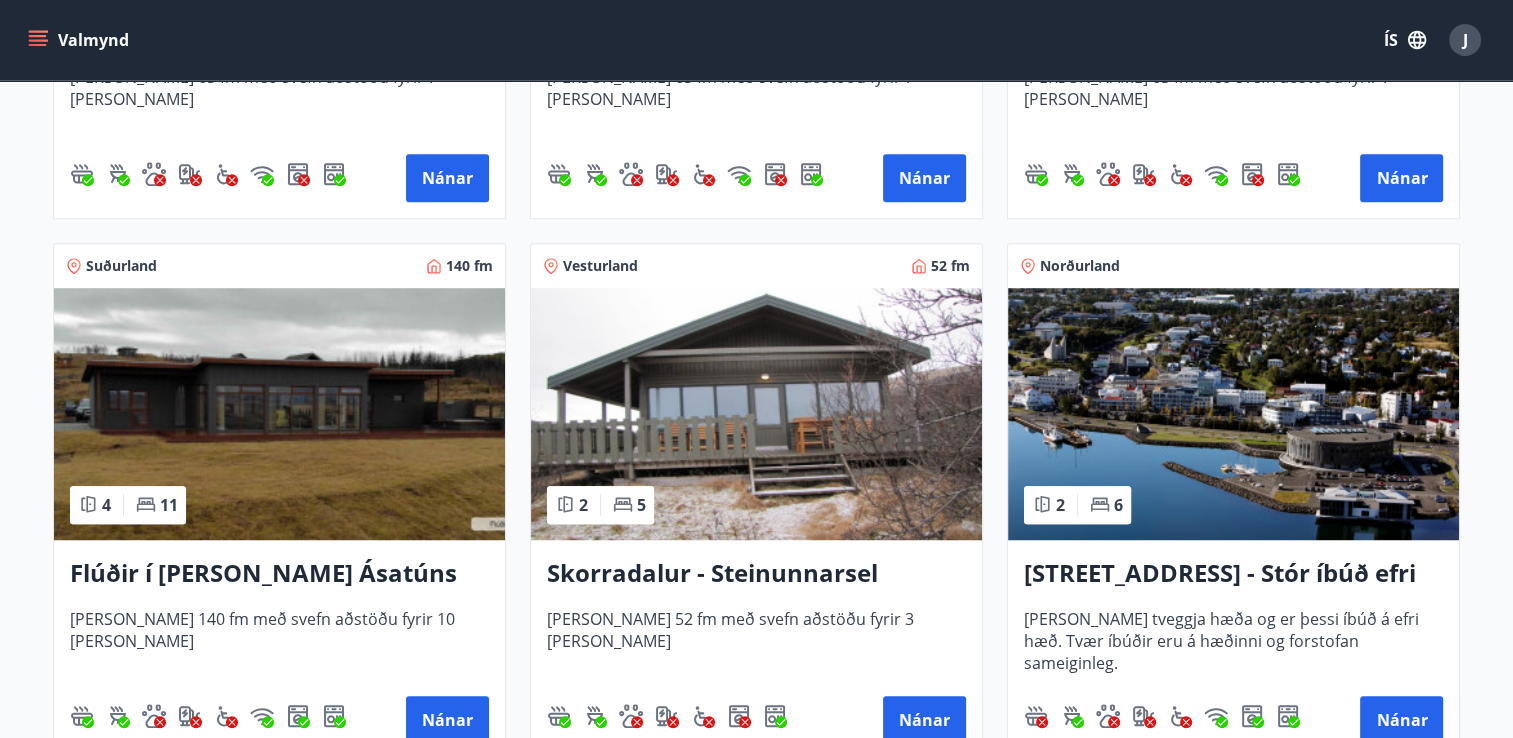 click on "Hrafnagilsstræti 23 - Stór íbúð efri hæð íbúð 1" at bounding box center [1233, 574] 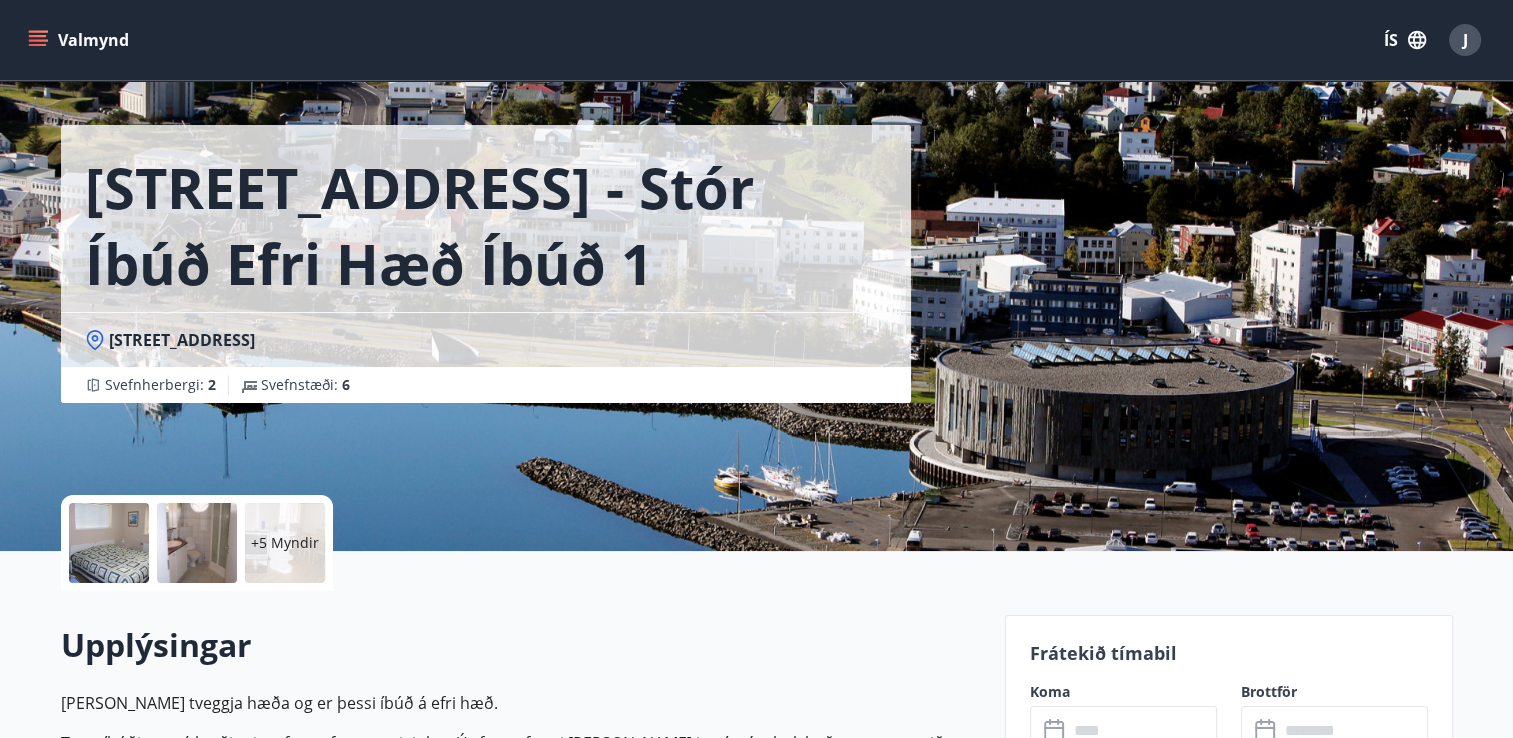 scroll, scrollTop: 0, scrollLeft: 0, axis: both 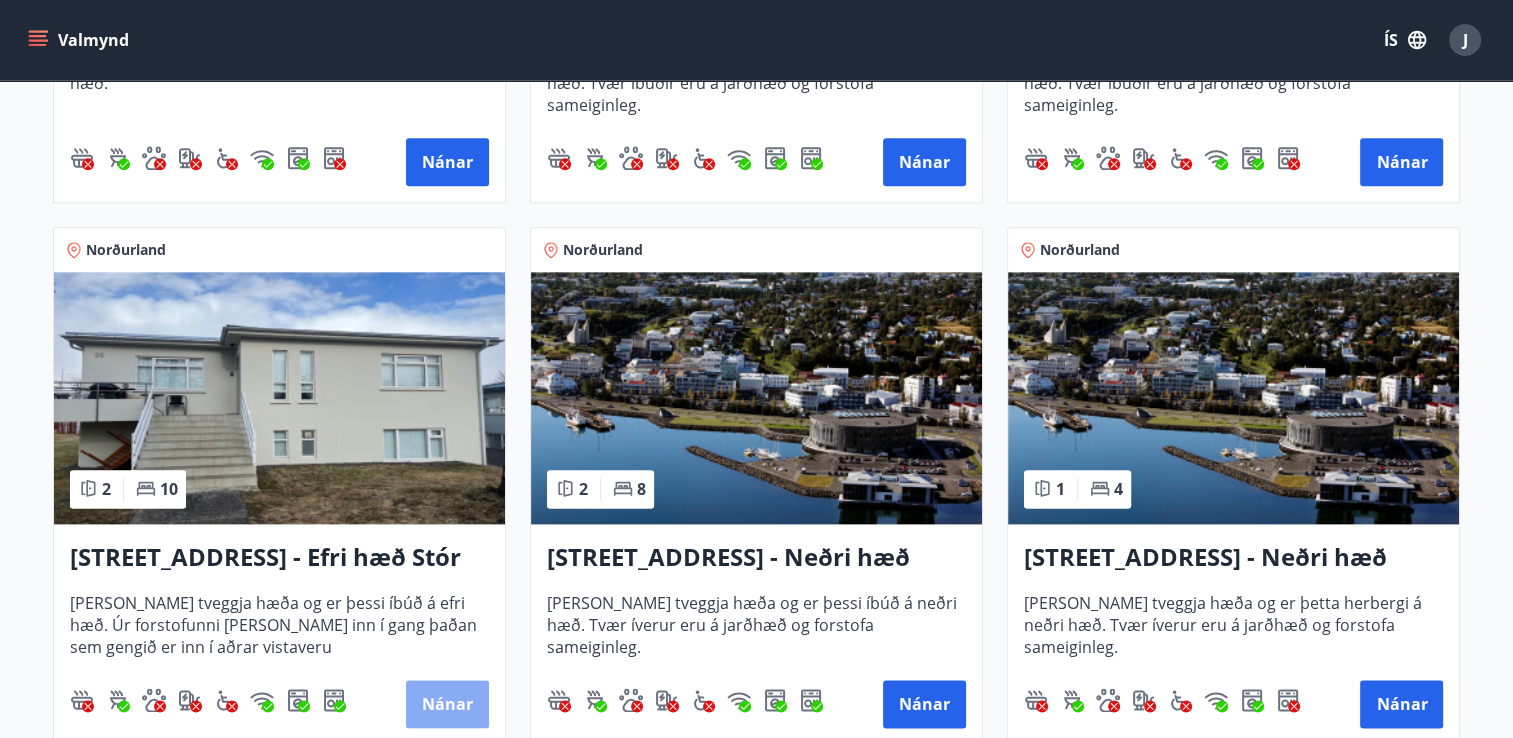 click on "Nánar" at bounding box center [447, 704] 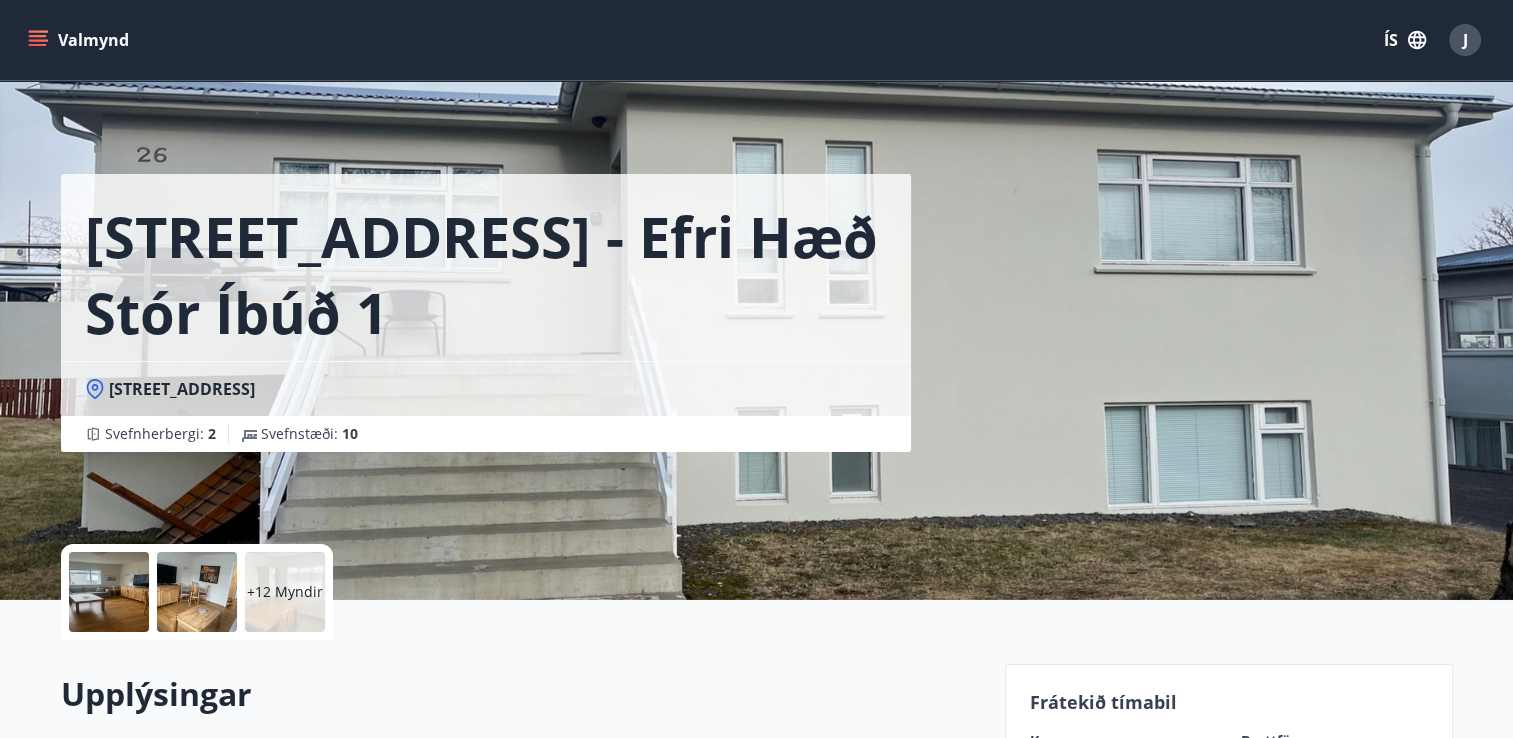 scroll, scrollTop: 300, scrollLeft: 0, axis: vertical 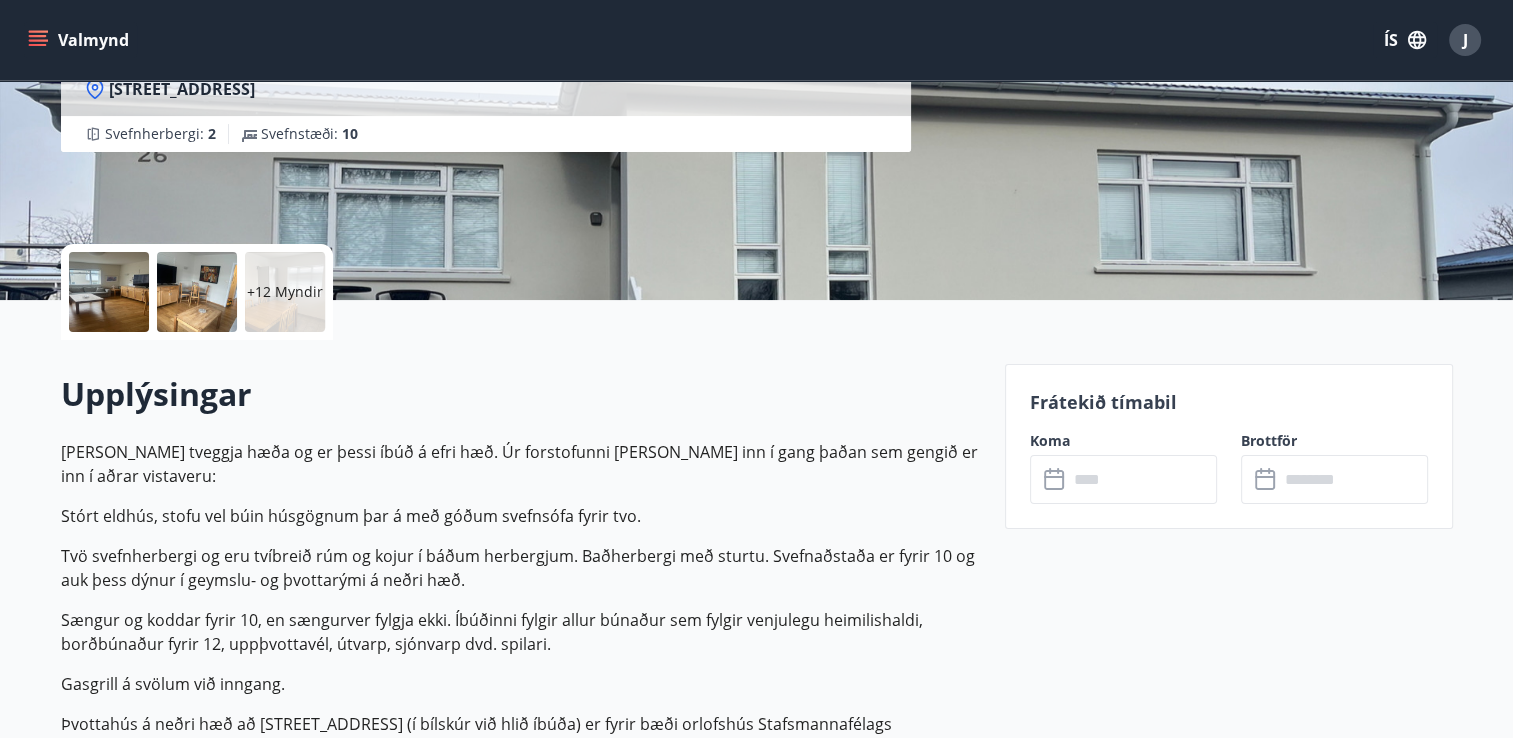 click on "Frátekið tímabil" at bounding box center (1229, 402) 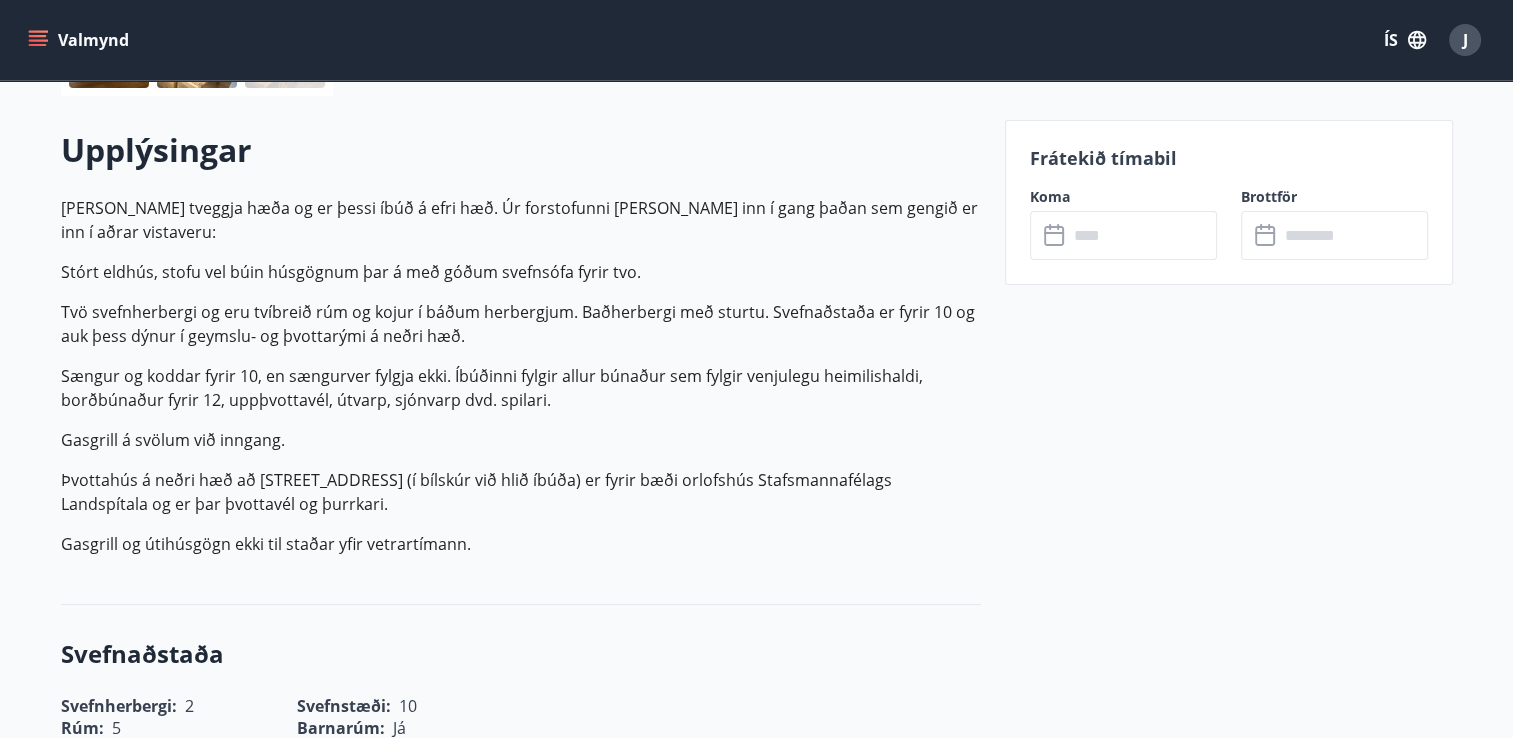 scroll, scrollTop: 200, scrollLeft: 0, axis: vertical 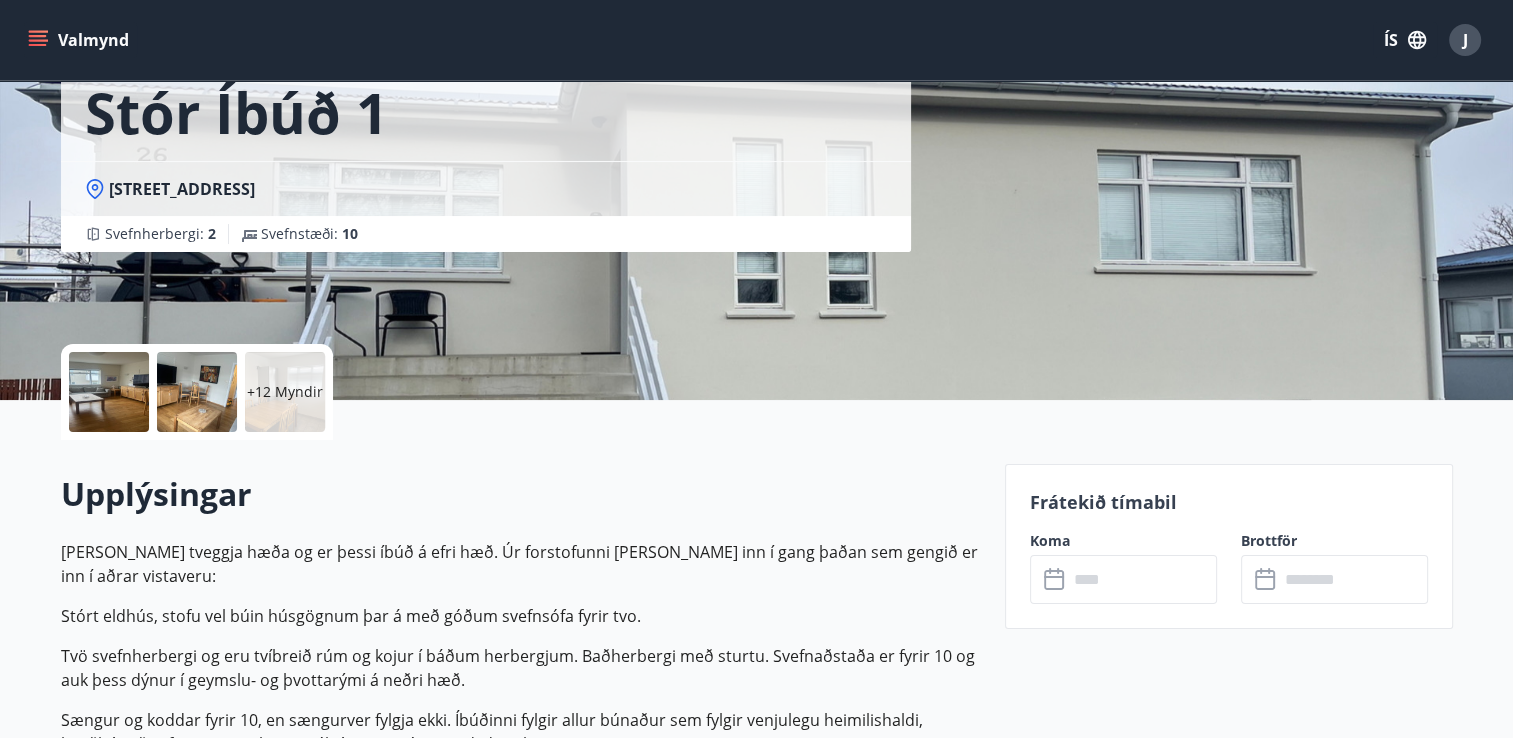 click 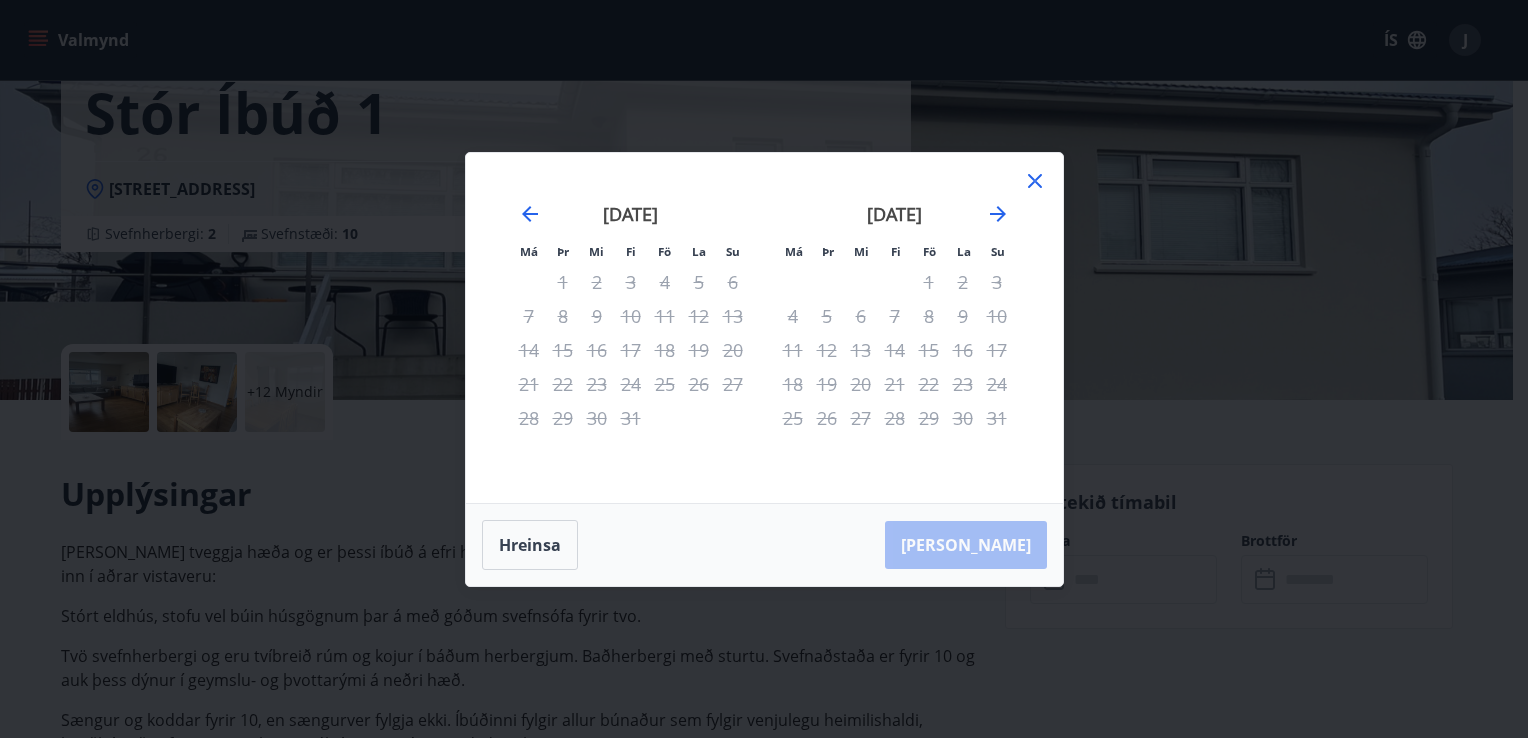 click 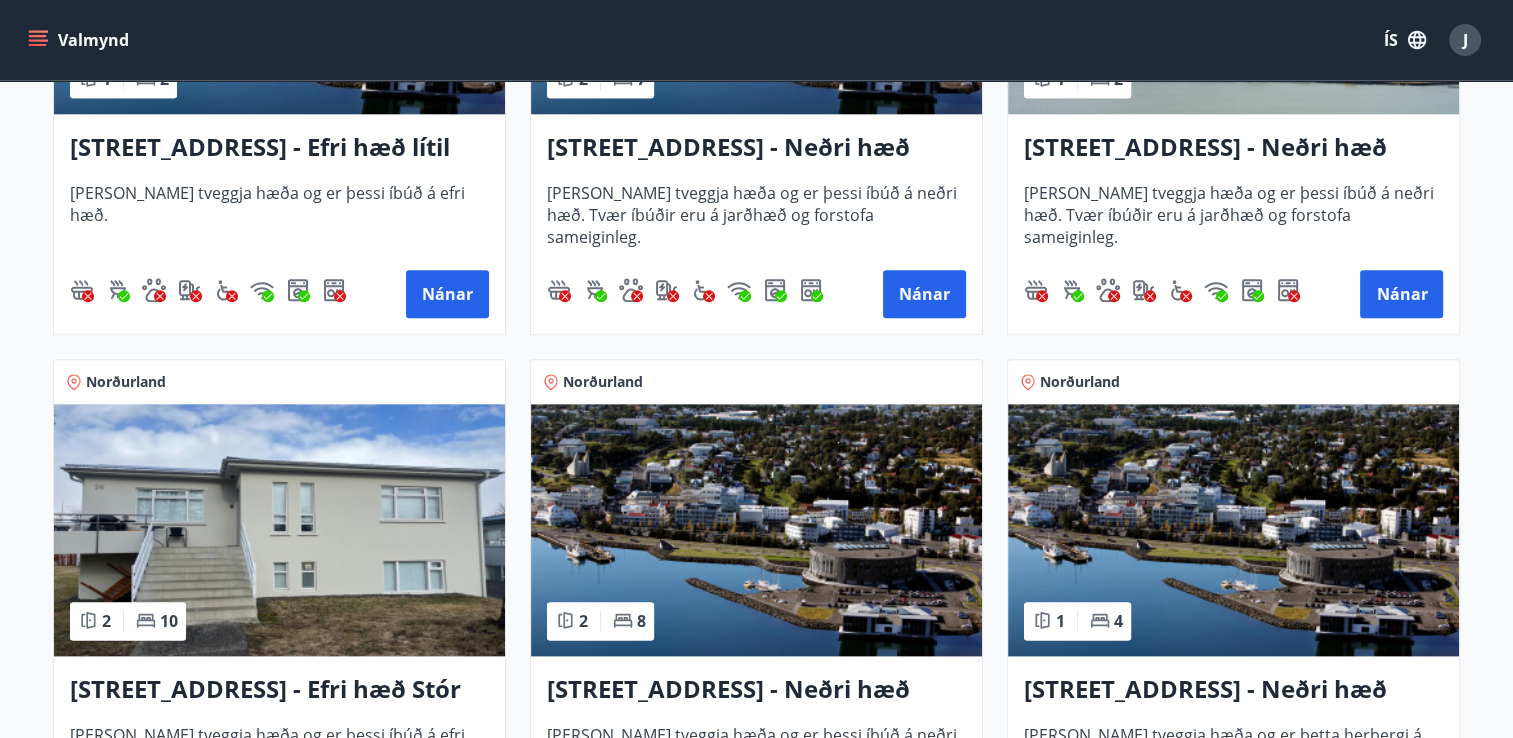 scroll, scrollTop: 2400, scrollLeft: 0, axis: vertical 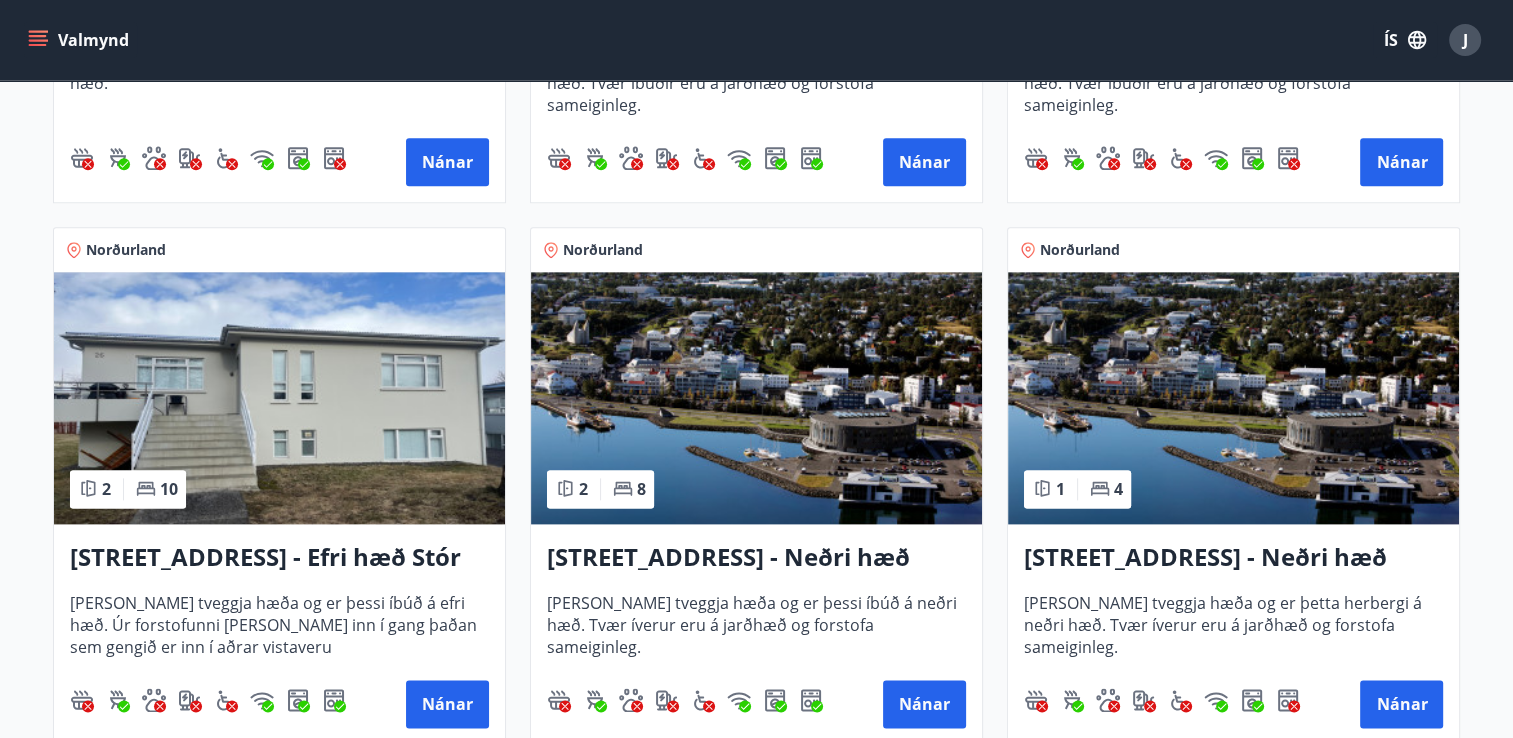 click on "Hrafnagilsstræti 26 - Neðri hæð íbúð 2" at bounding box center [756, 558] 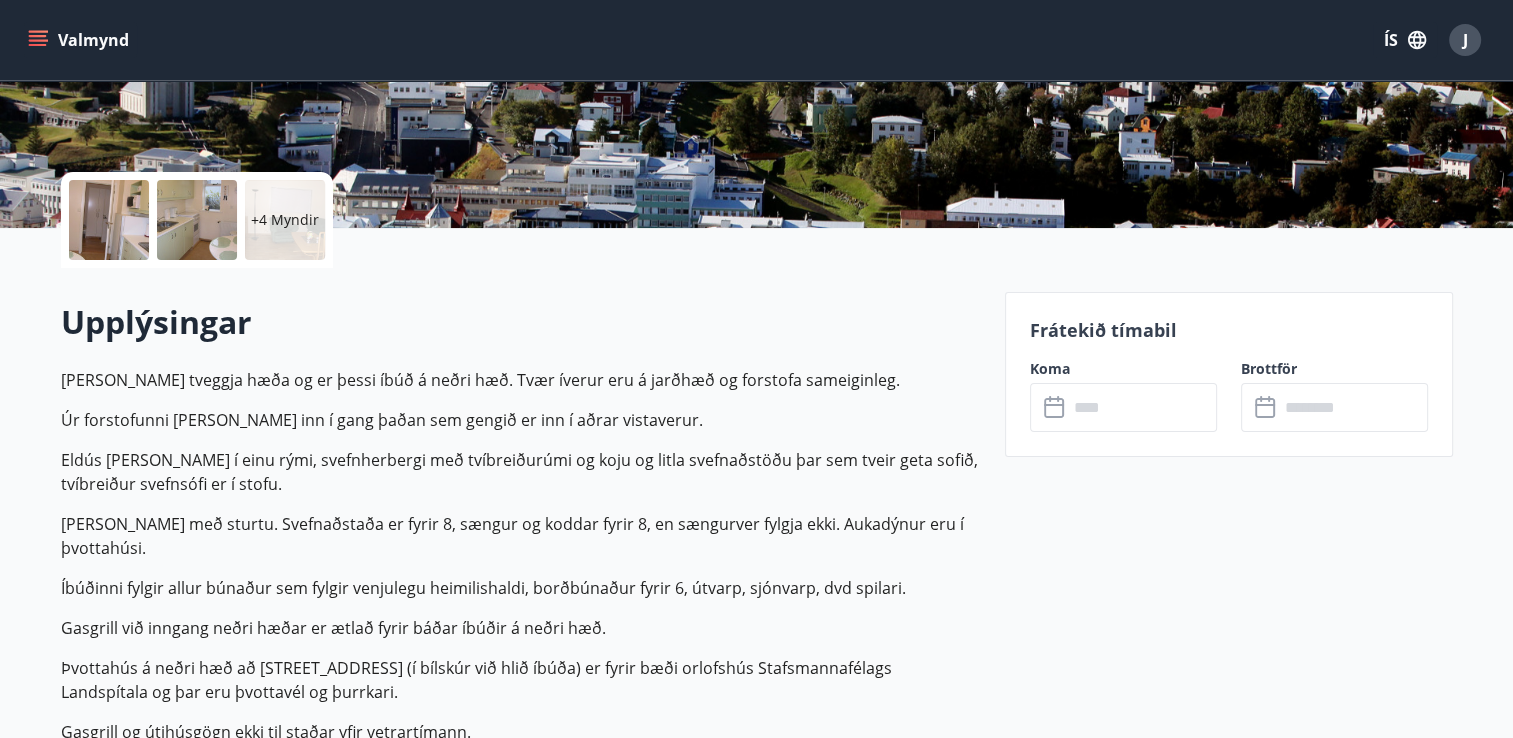scroll, scrollTop: 400, scrollLeft: 0, axis: vertical 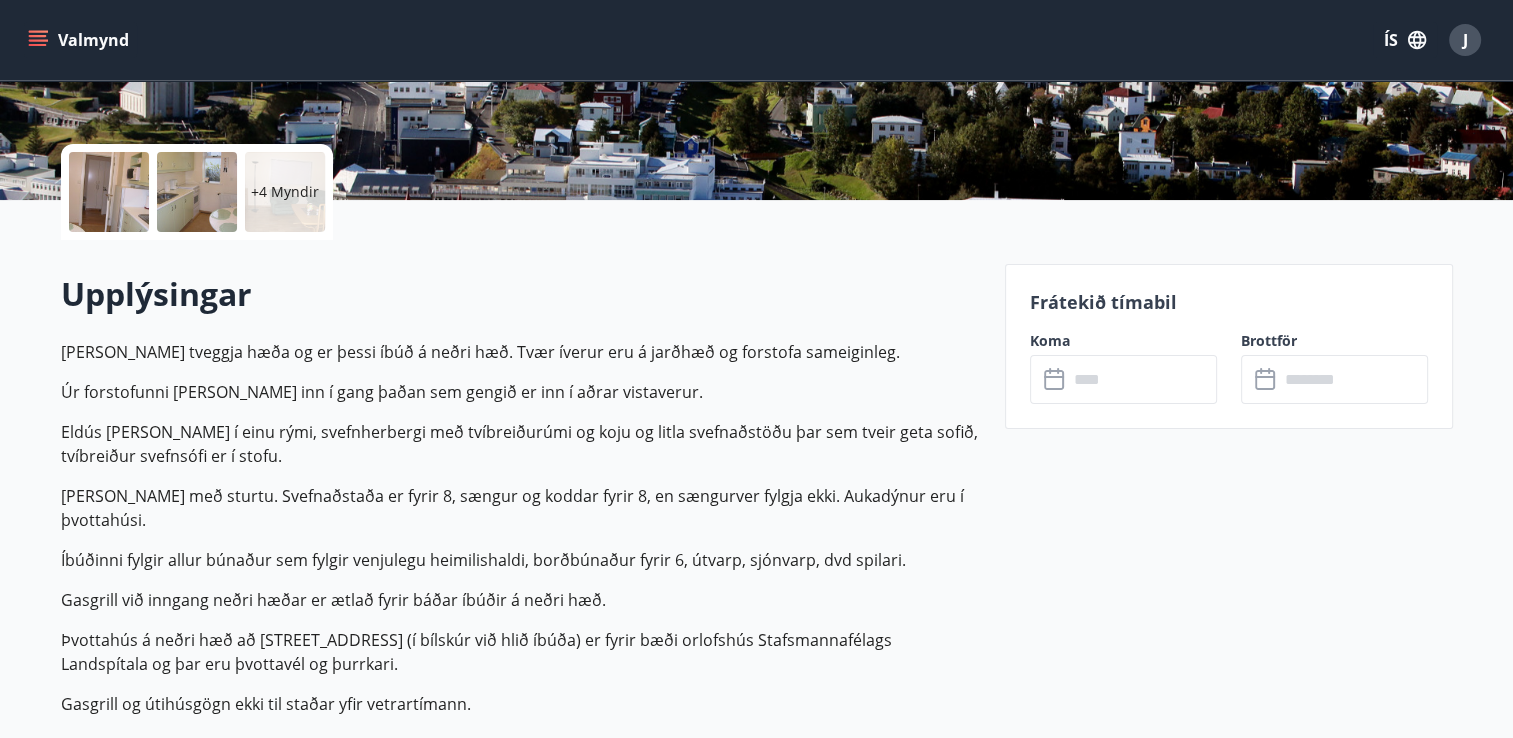 click on "Frátekið tímabil" at bounding box center (1229, 302) 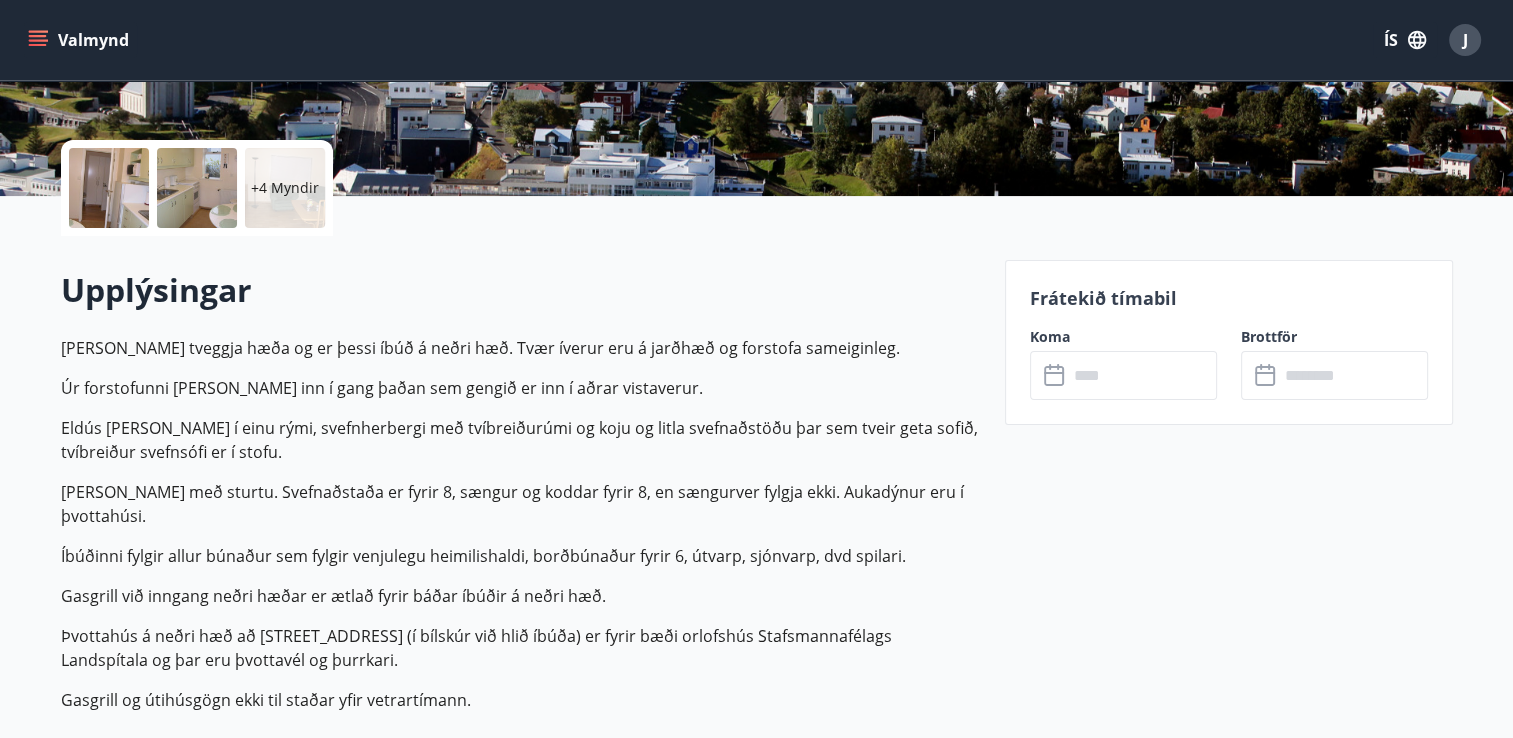 scroll, scrollTop: 200, scrollLeft: 0, axis: vertical 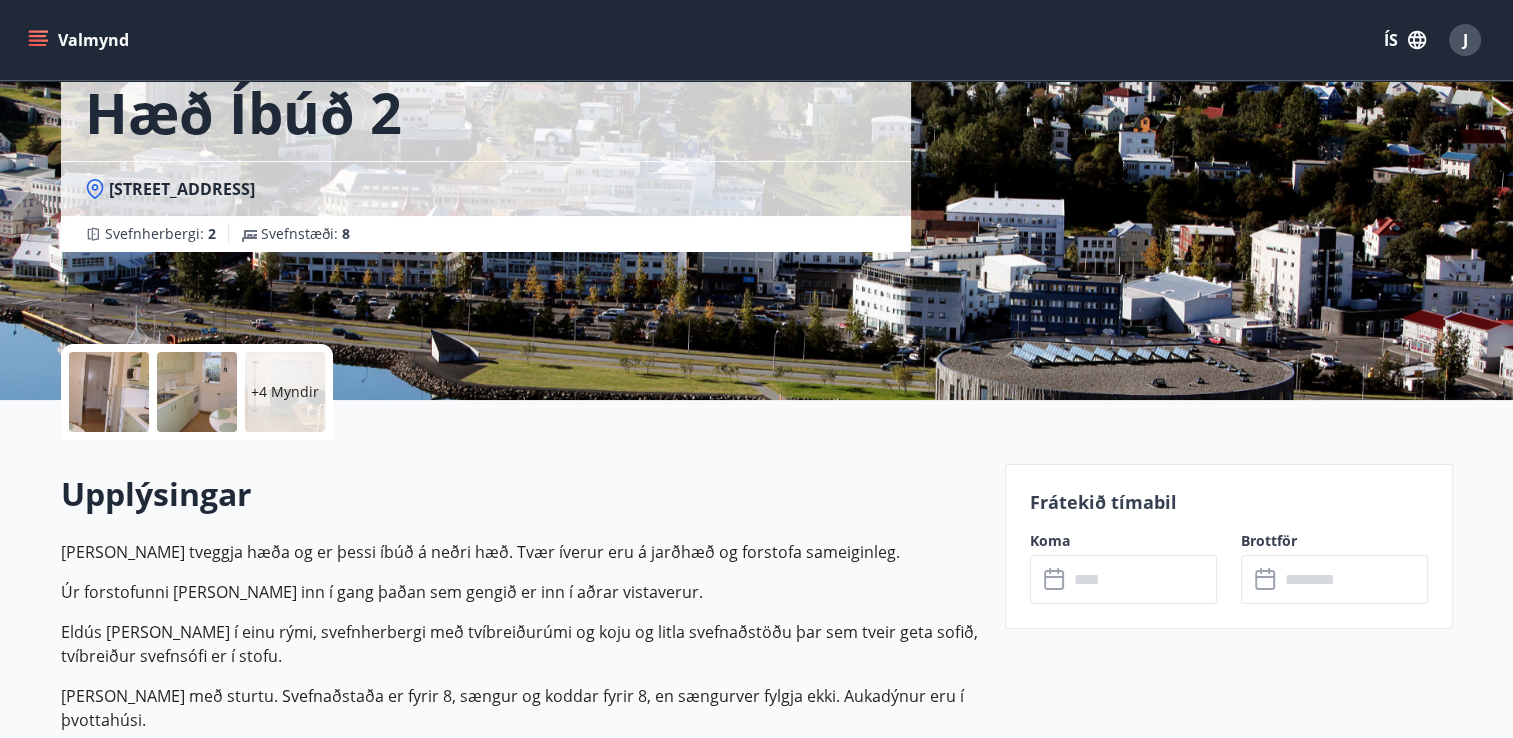 click 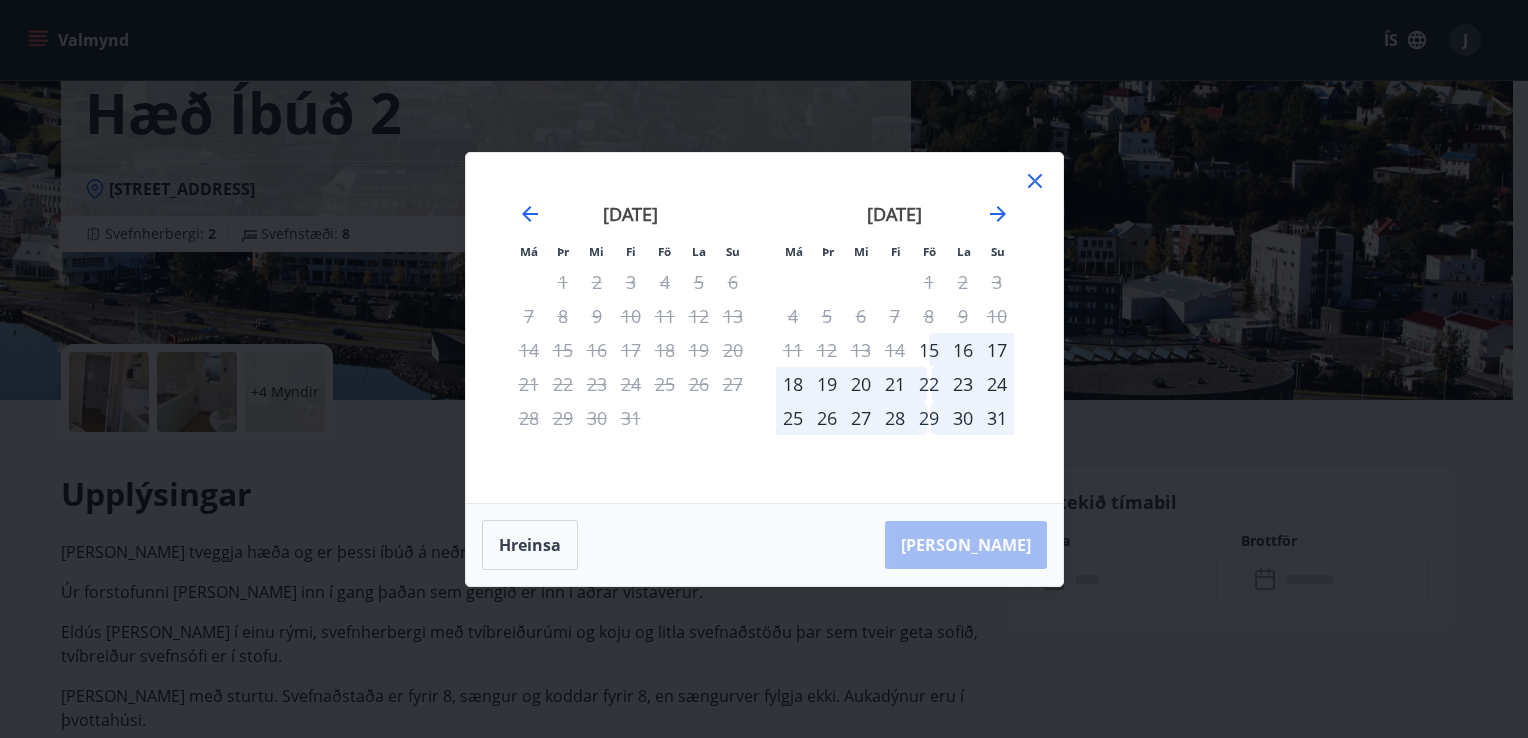 click 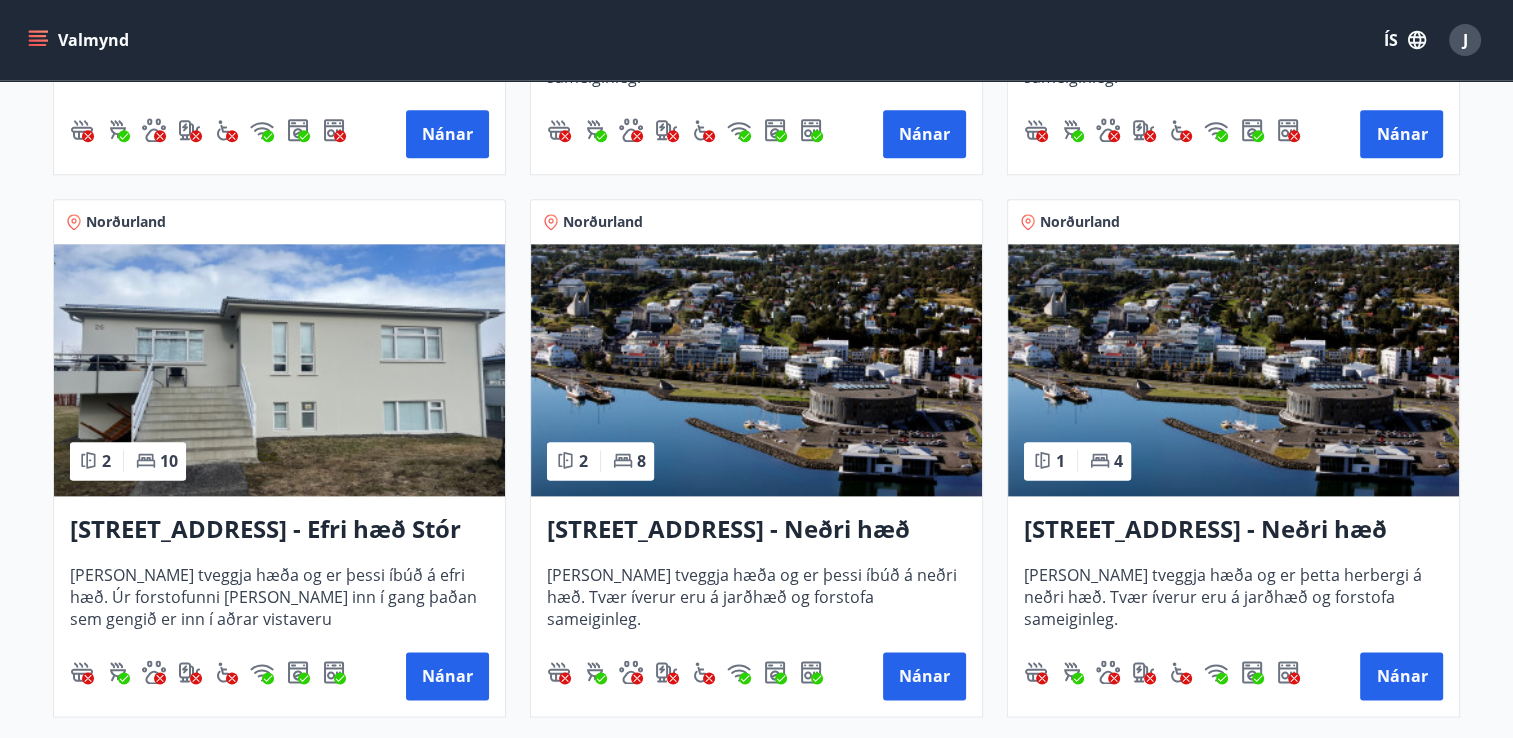 scroll, scrollTop: 2500, scrollLeft: 0, axis: vertical 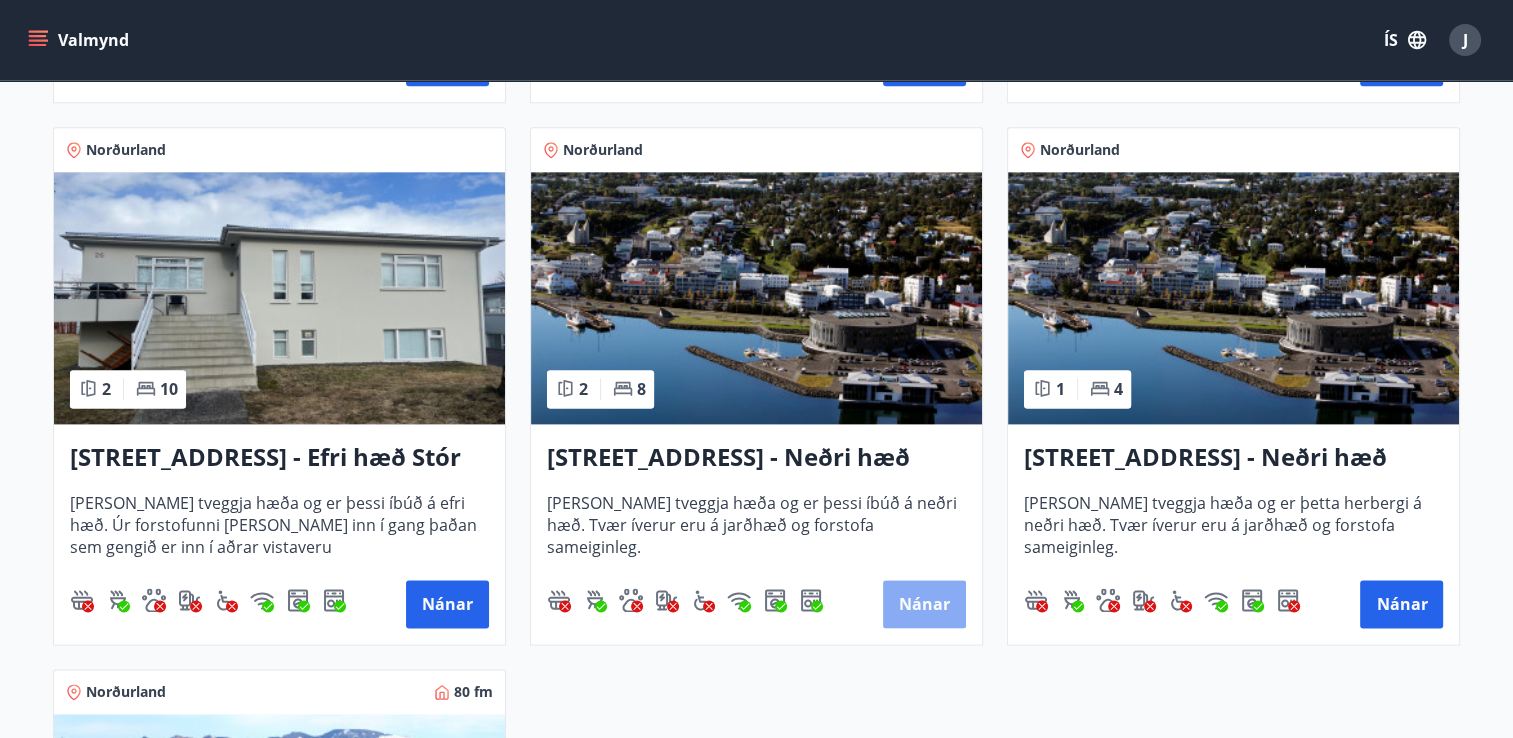 click on "Nánar" at bounding box center (924, 604) 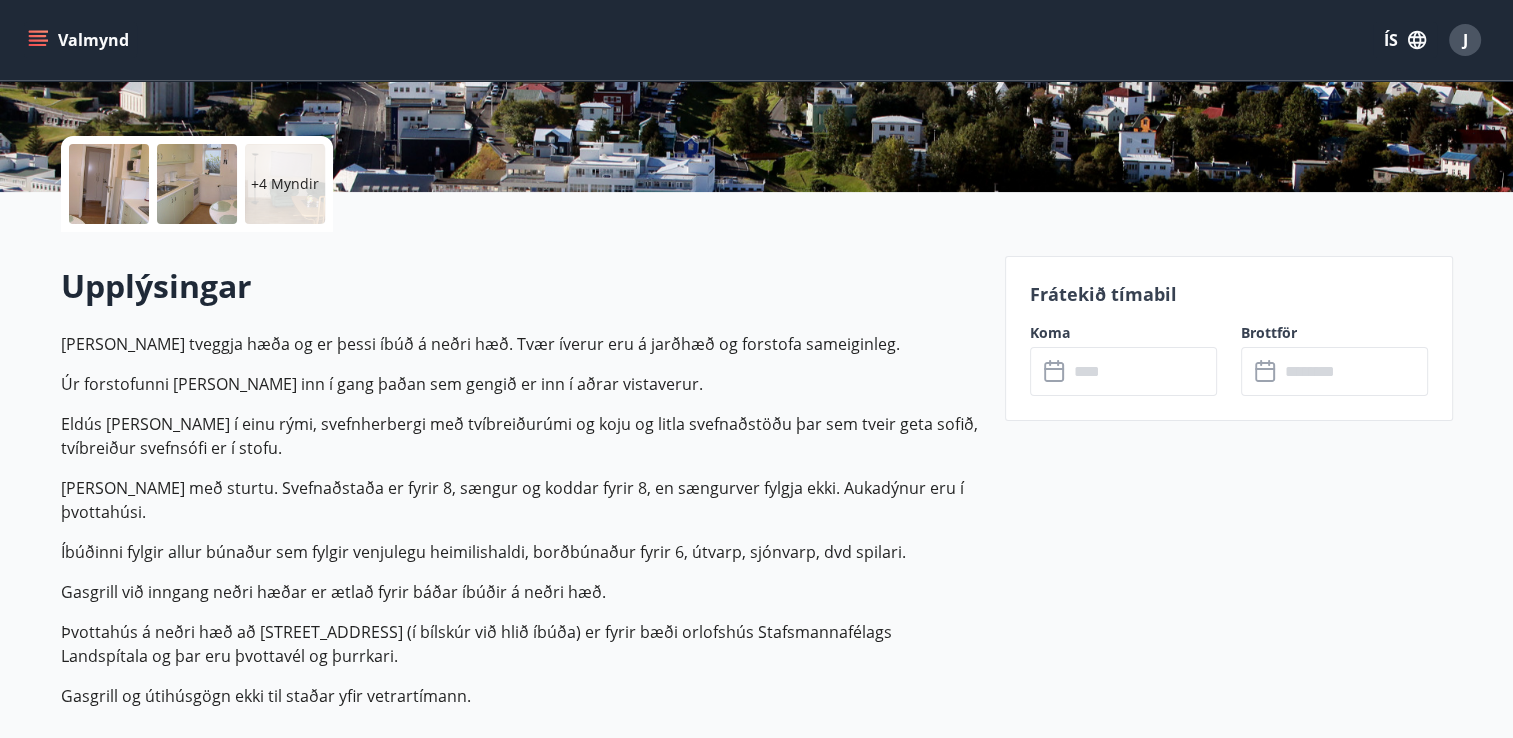 scroll, scrollTop: 400, scrollLeft: 0, axis: vertical 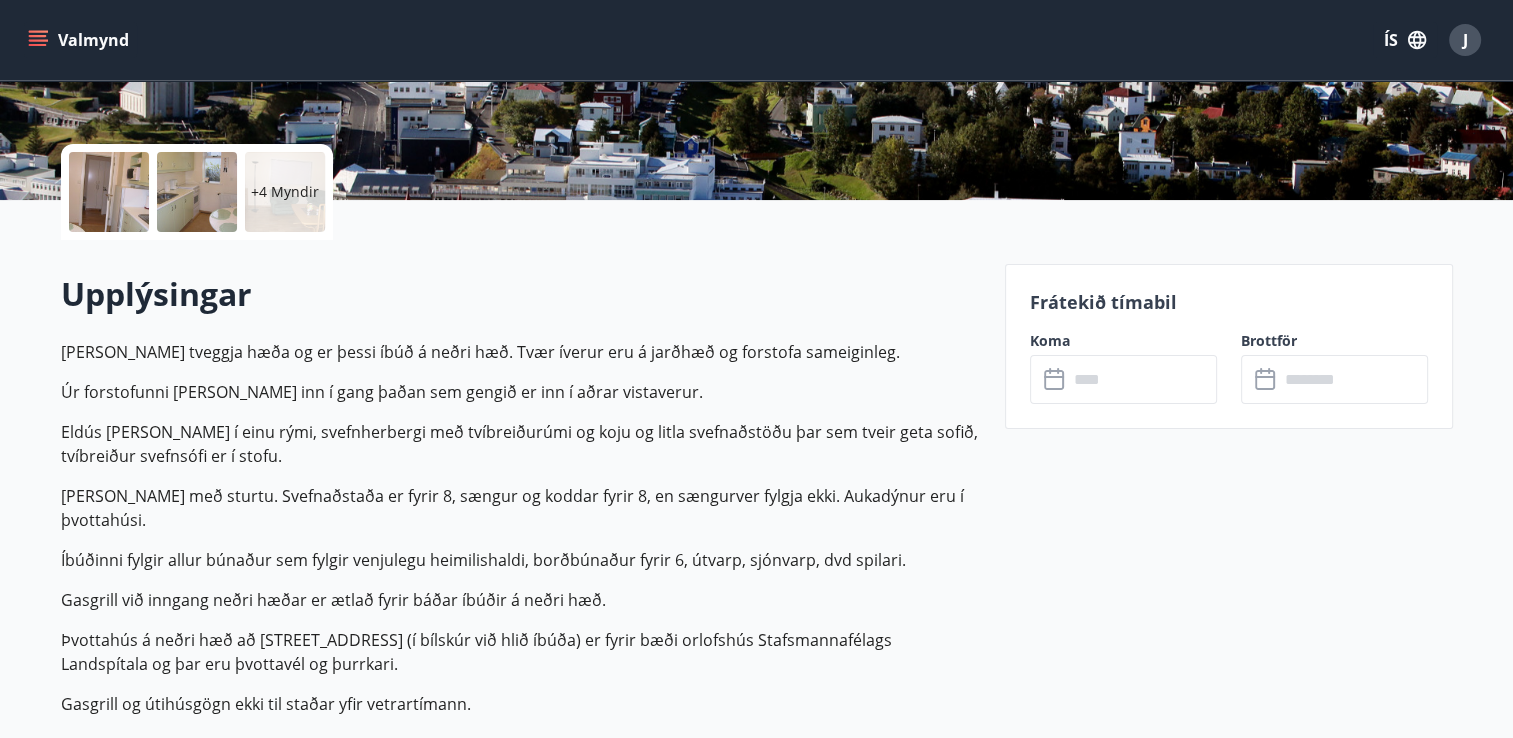 click 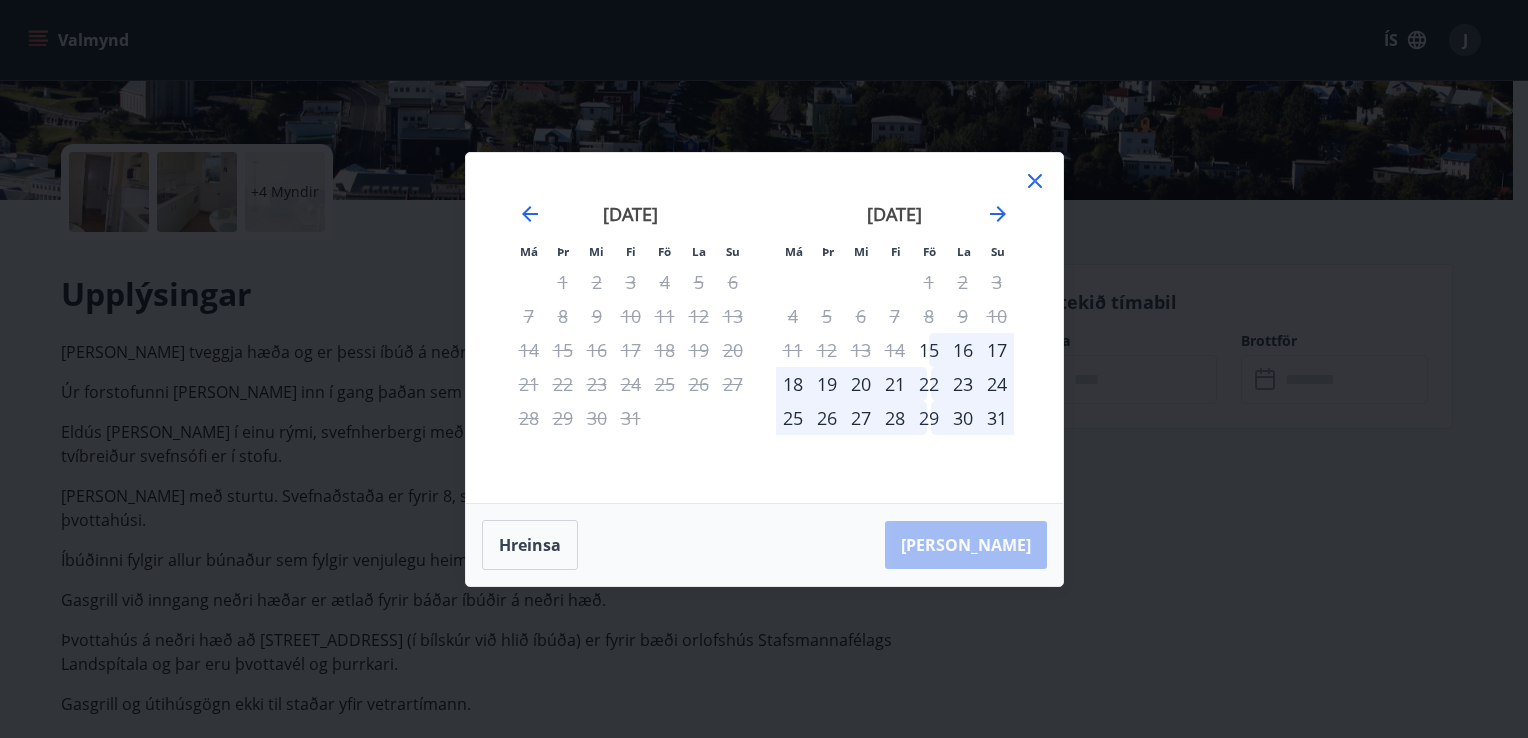 click 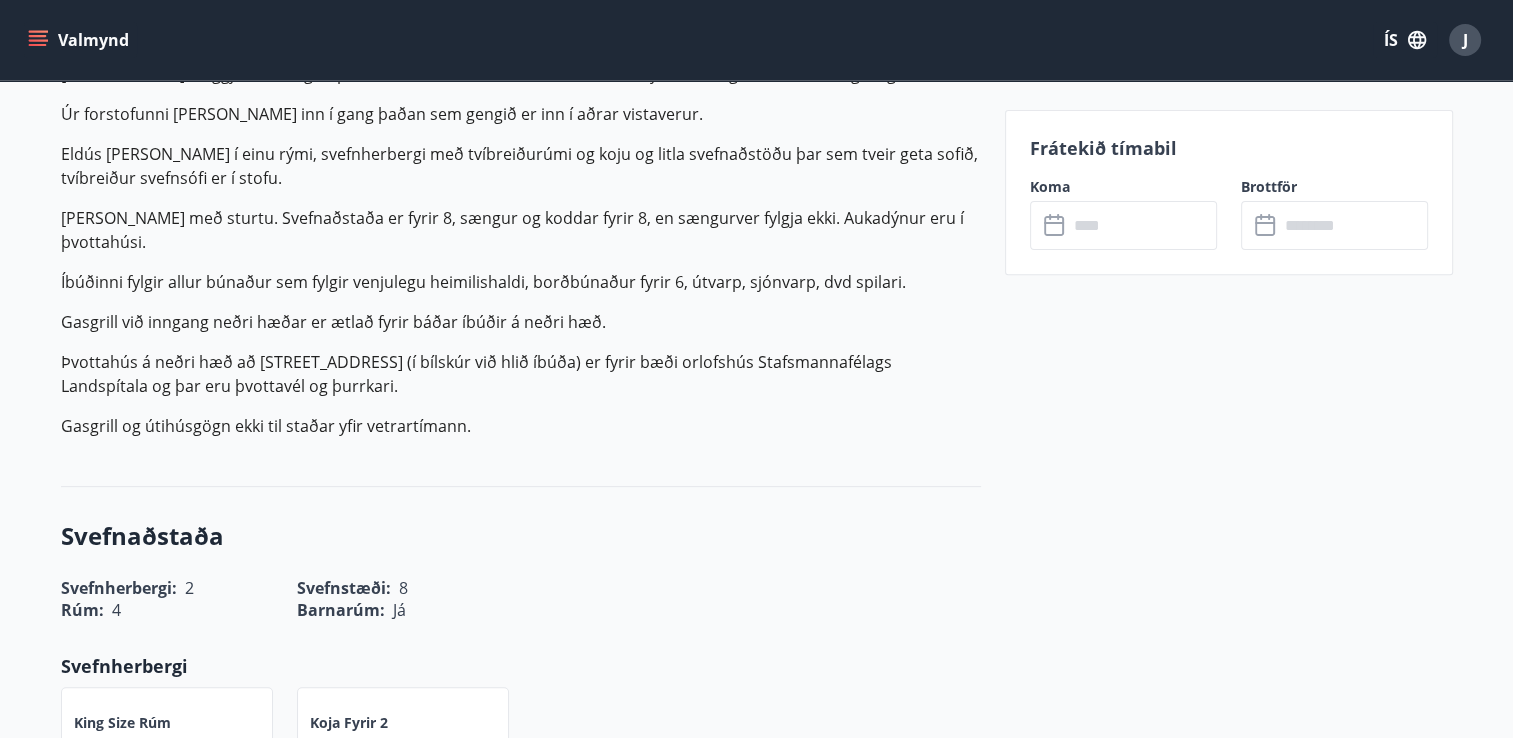scroll, scrollTop: 700, scrollLeft: 0, axis: vertical 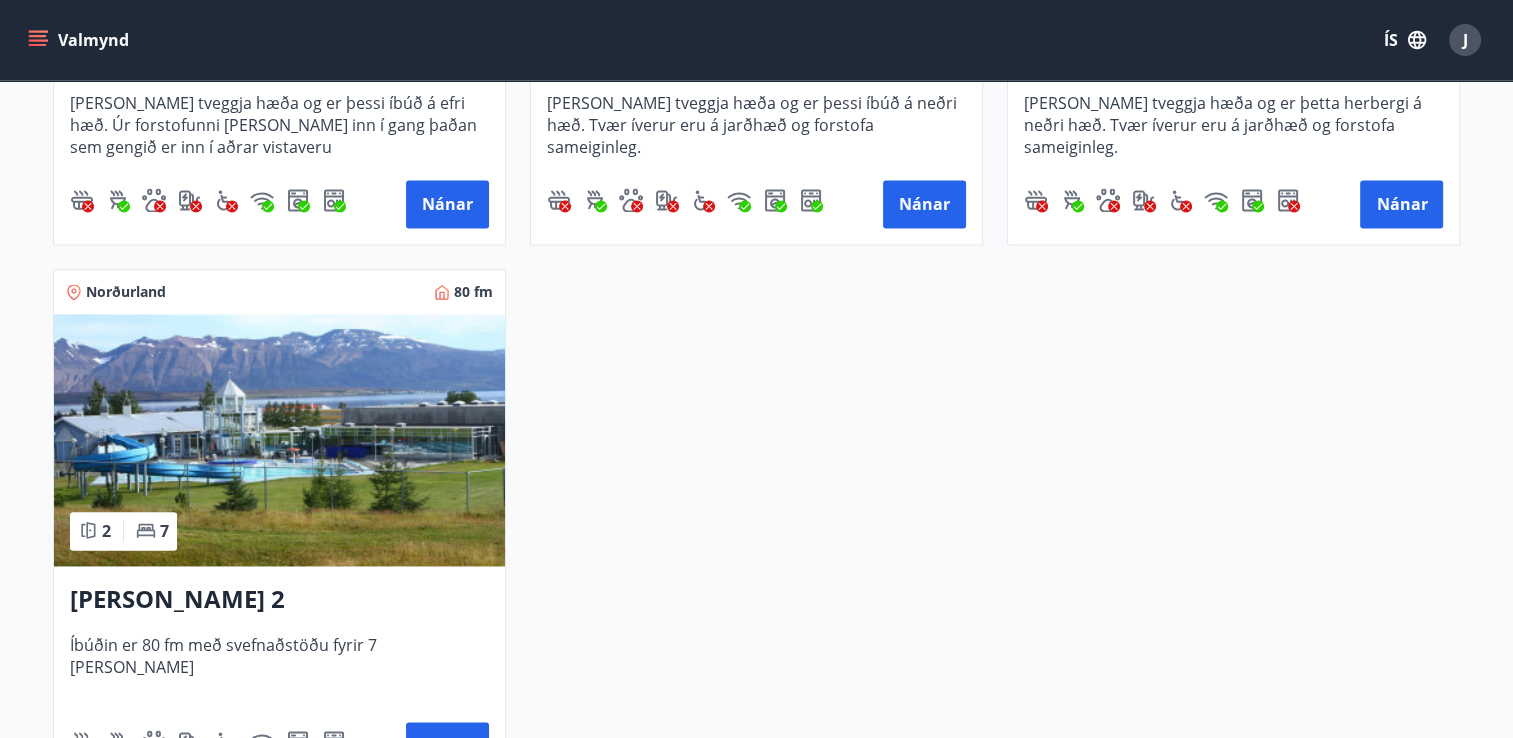 click at bounding box center (279, 440) 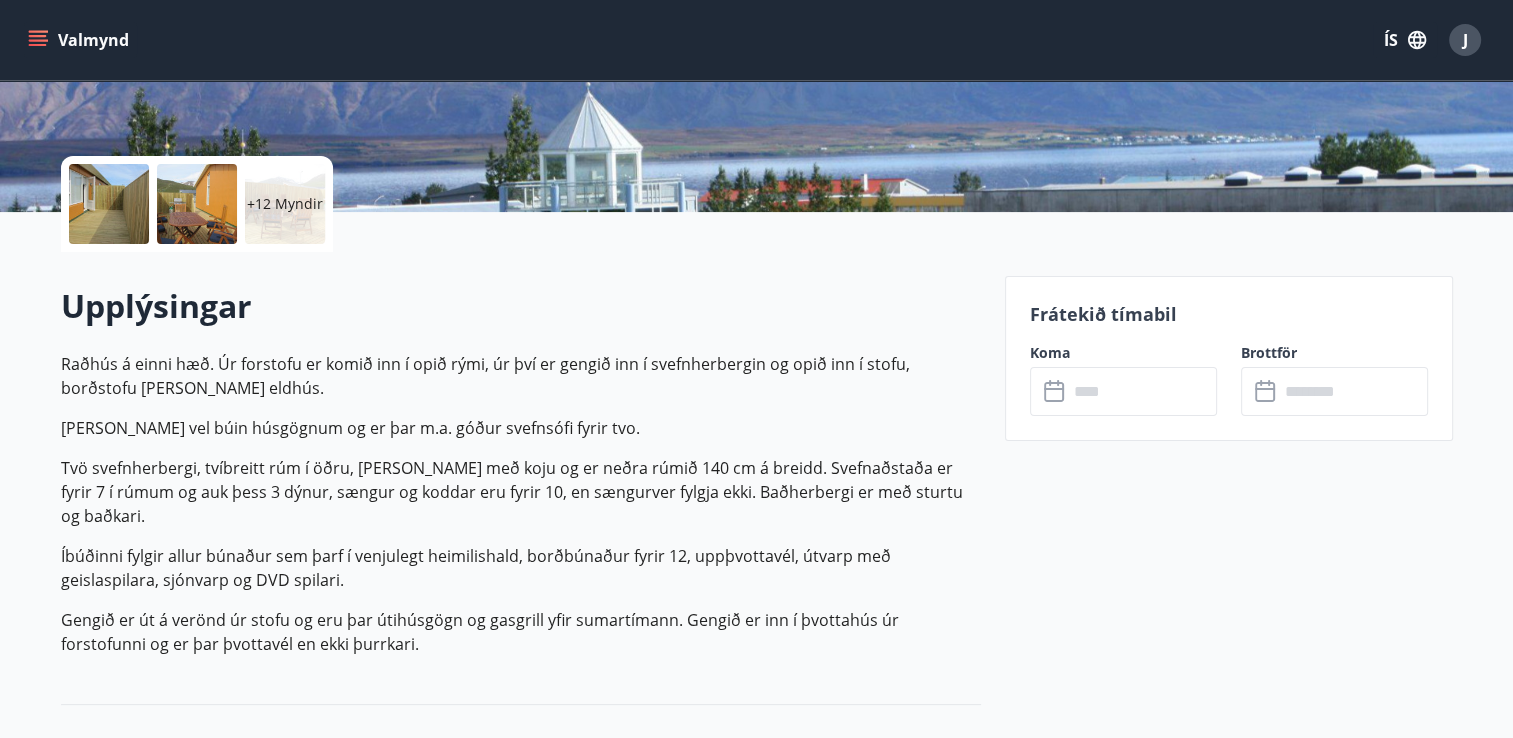 scroll, scrollTop: 400, scrollLeft: 0, axis: vertical 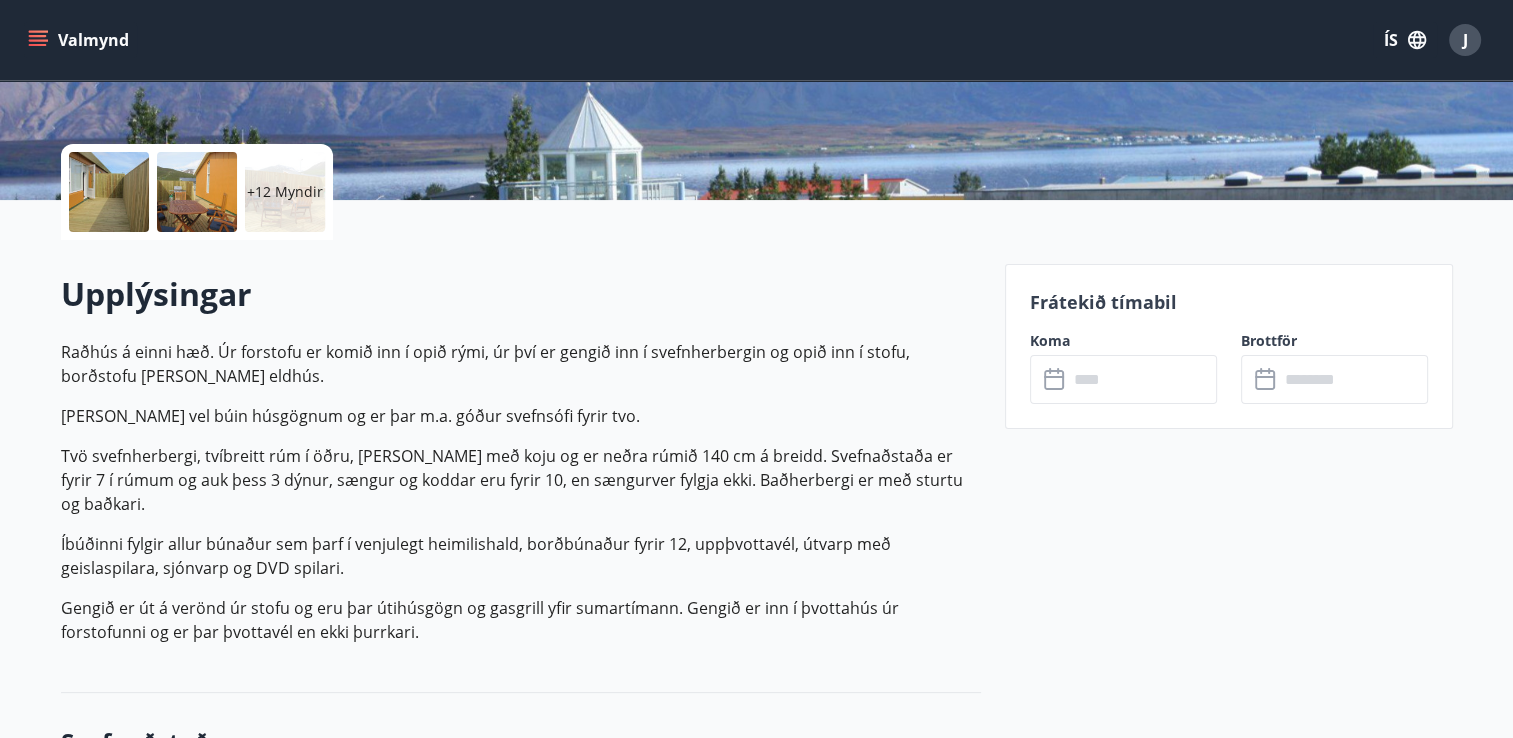 click 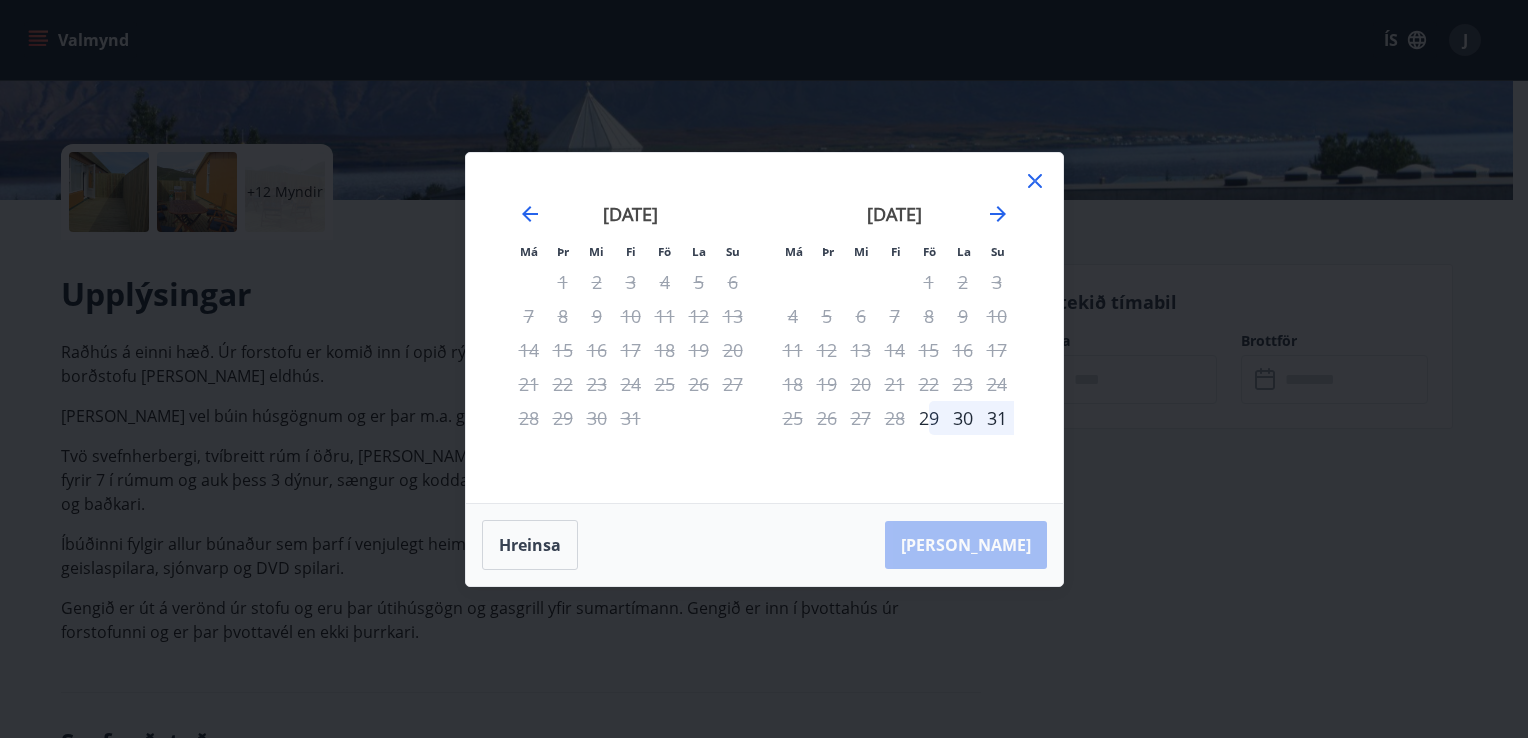 click 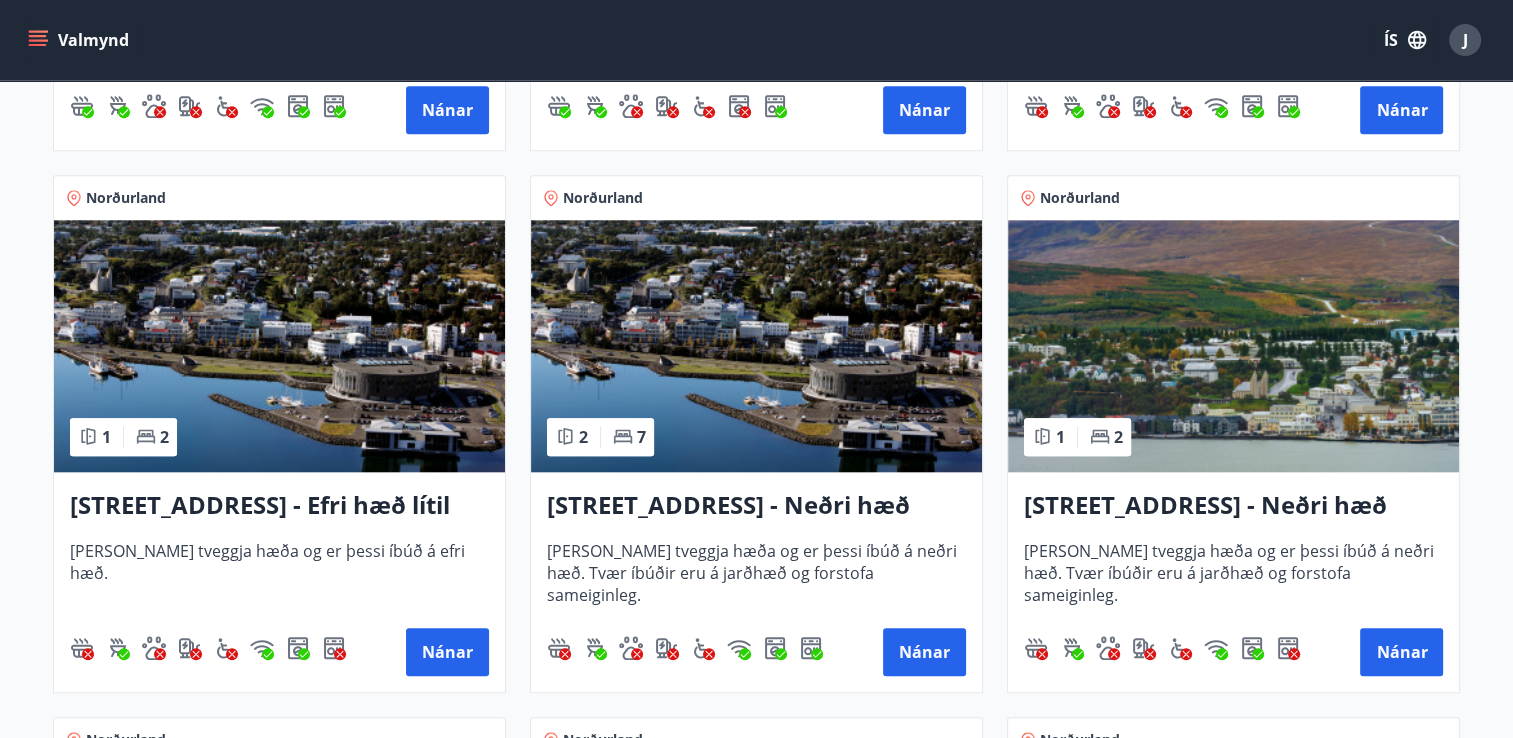 scroll, scrollTop: 1900, scrollLeft: 0, axis: vertical 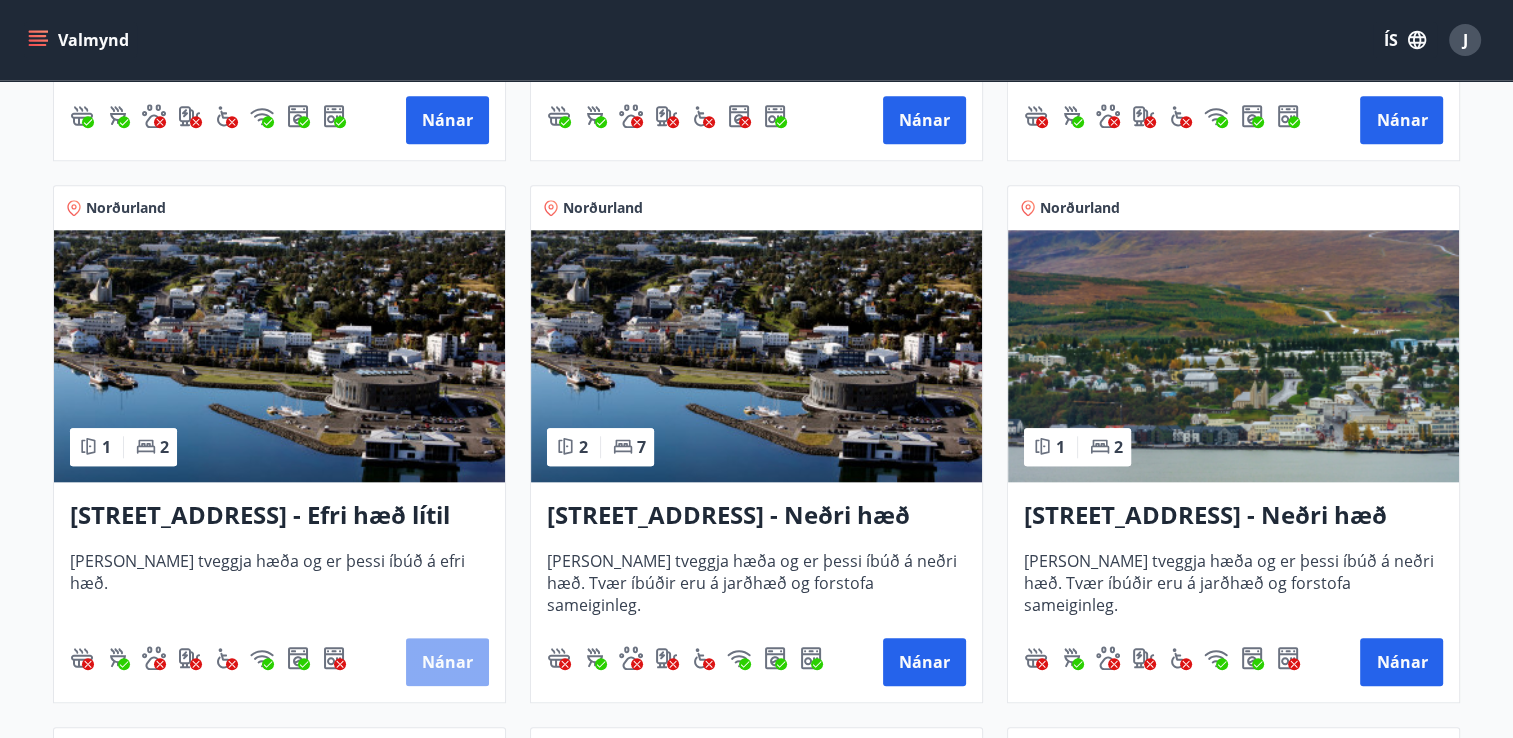 click on "Nánar" at bounding box center (447, 662) 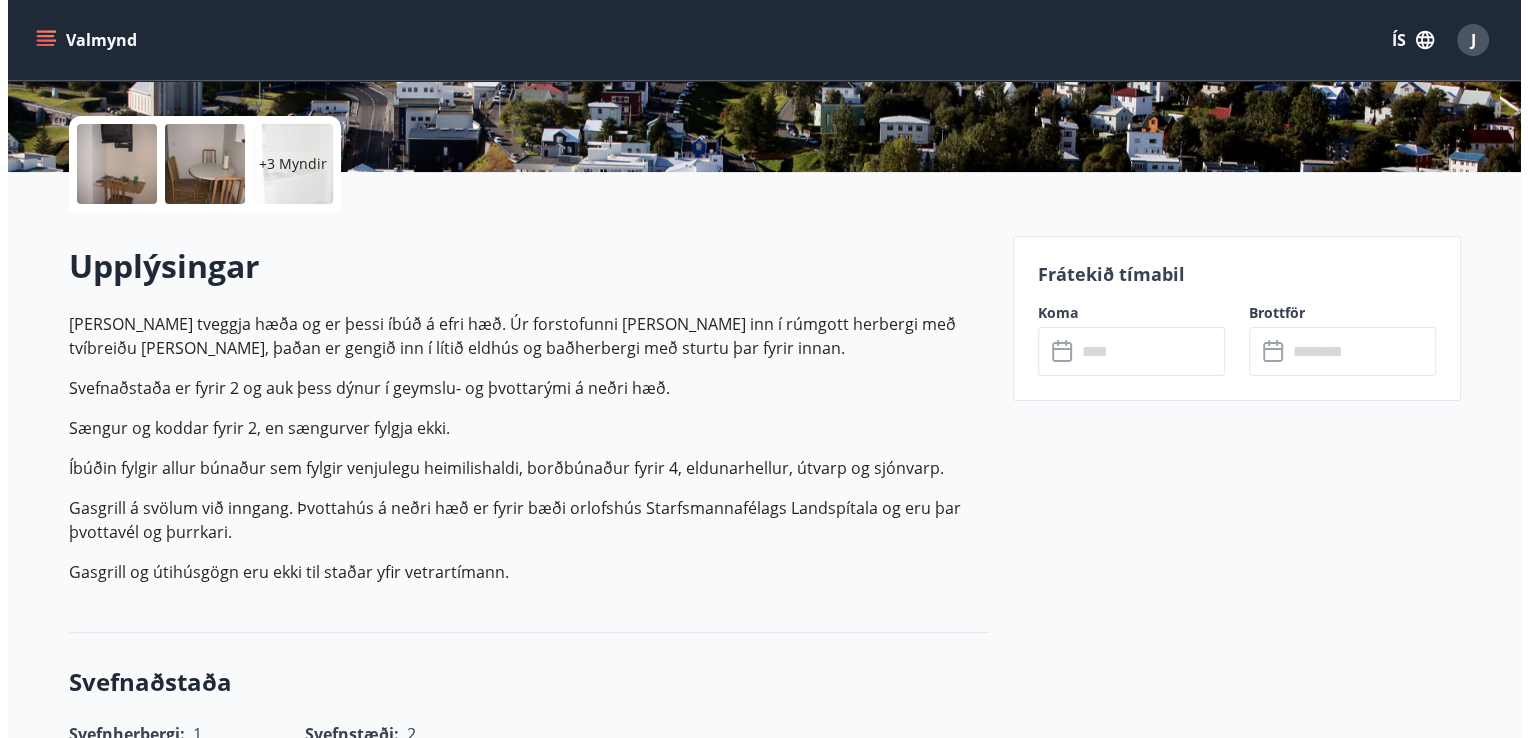scroll, scrollTop: 600, scrollLeft: 0, axis: vertical 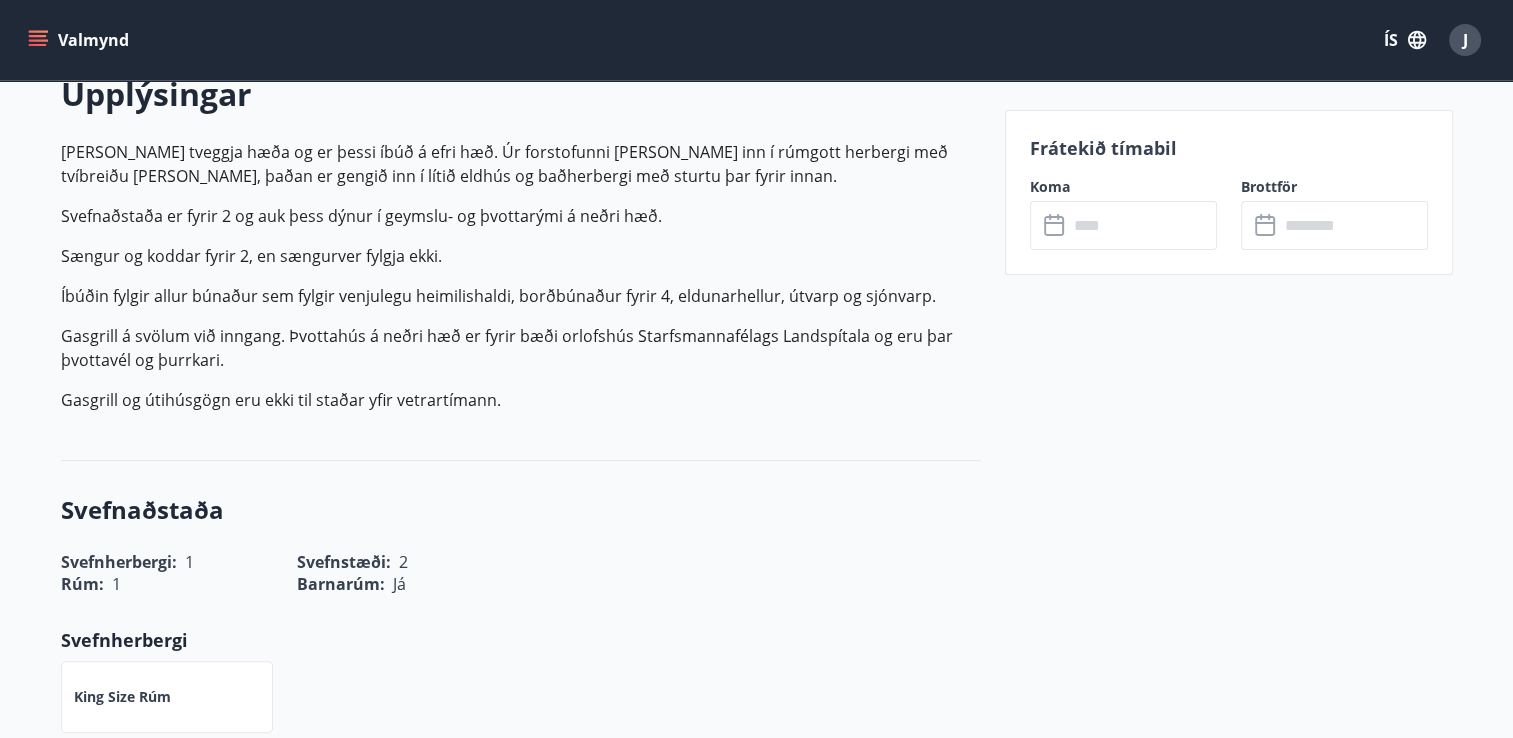 click 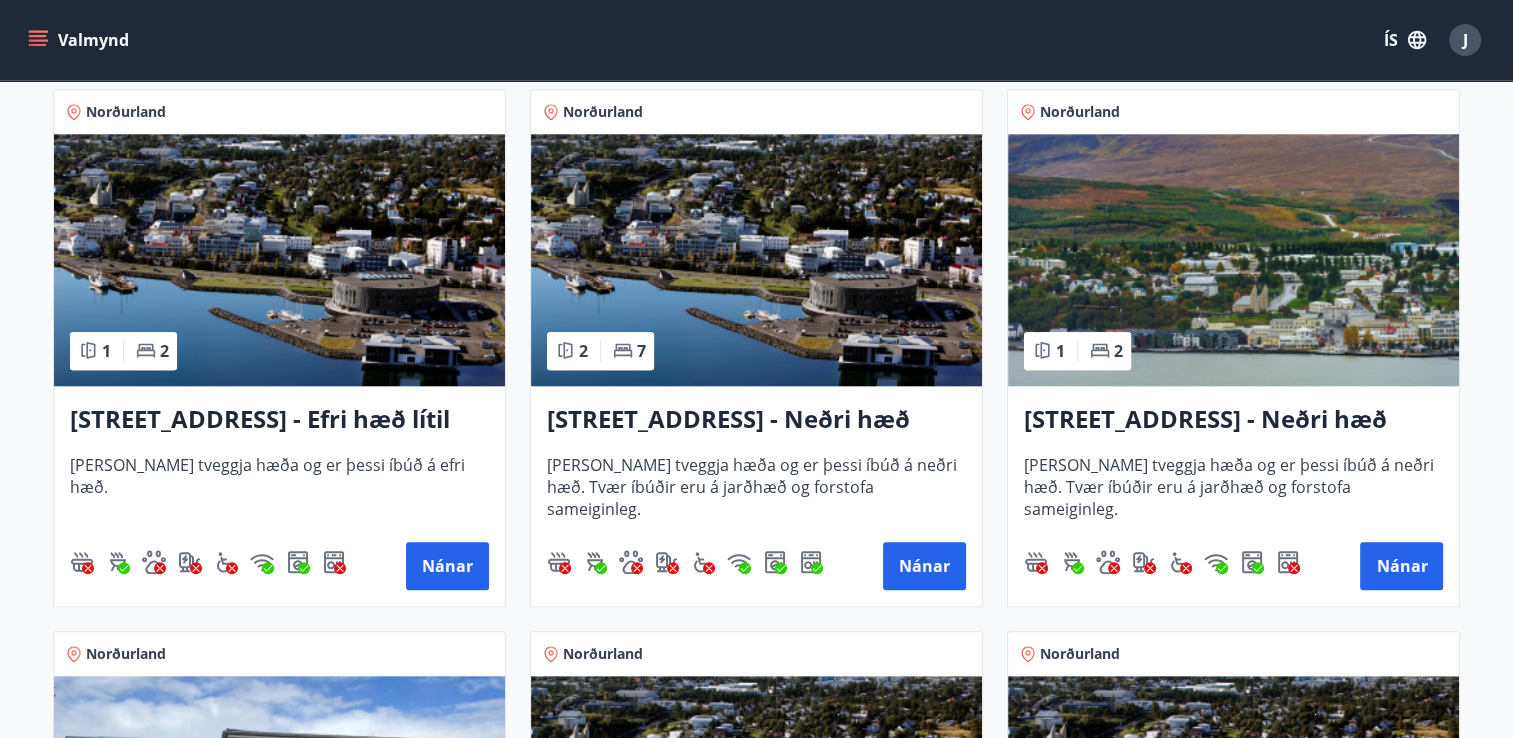 scroll, scrollTop: 2000, scrollLeft: 0, axis: vertical 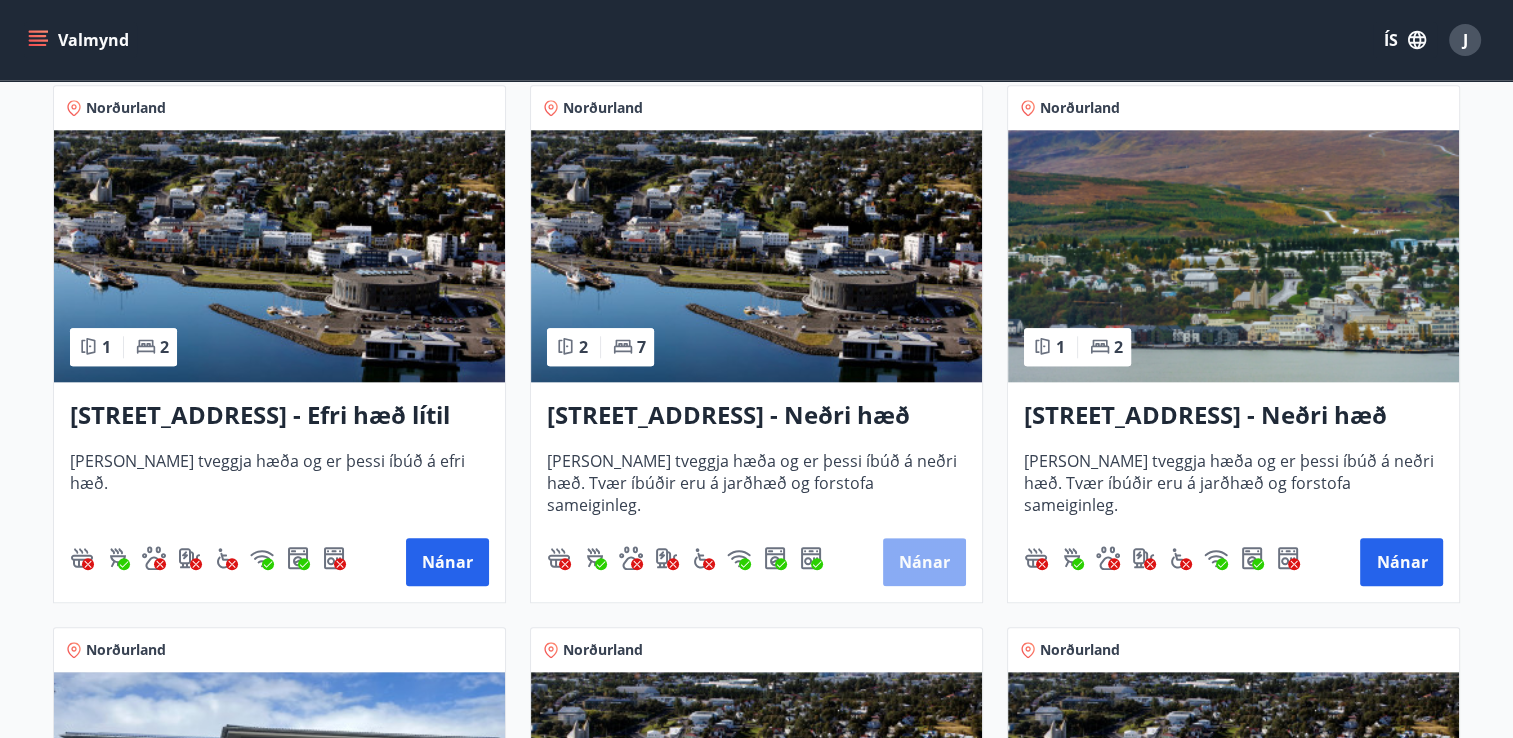 click on "Nánar" at bounding box center (924, 562) 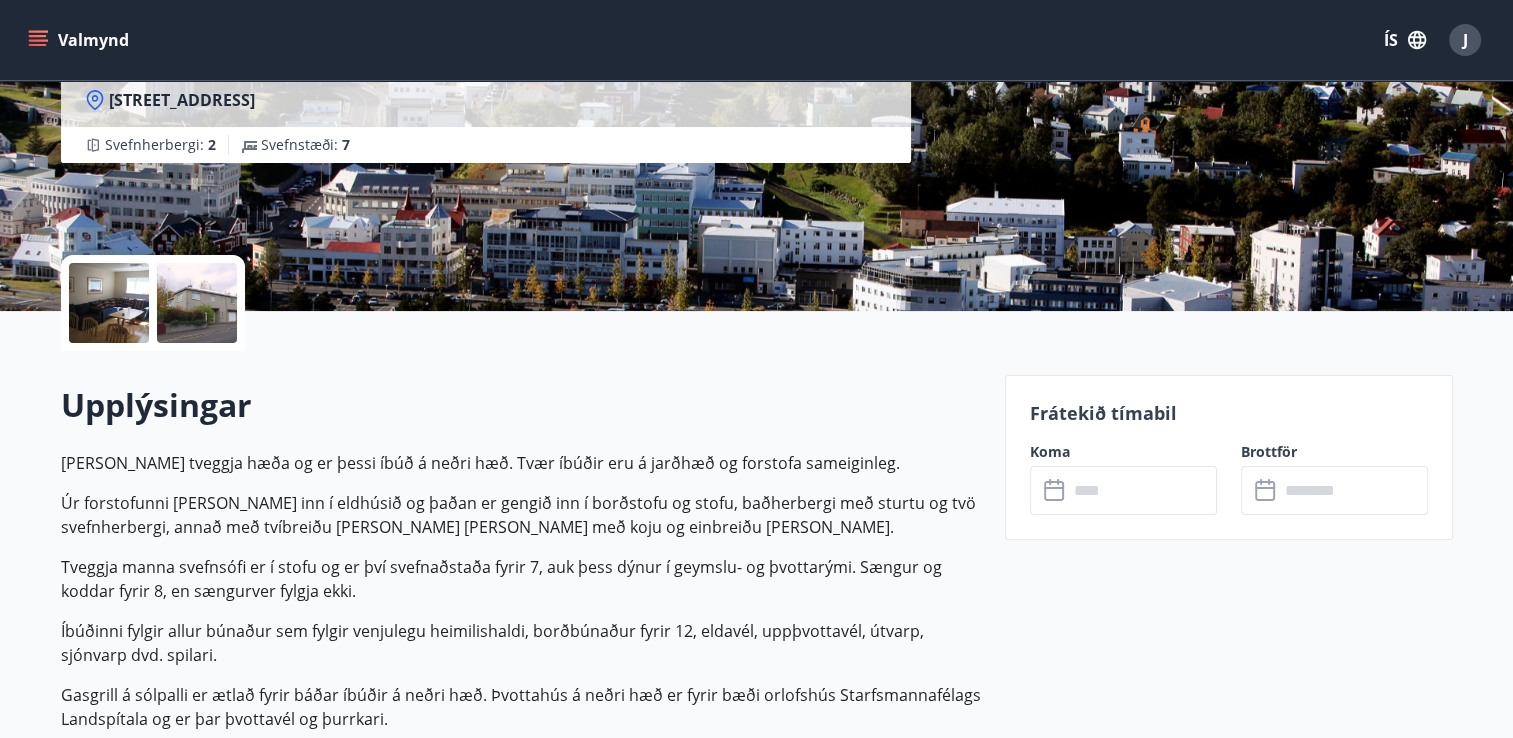 scroll, scrollTop: 500, scrollLeft: 0, axis: vertical 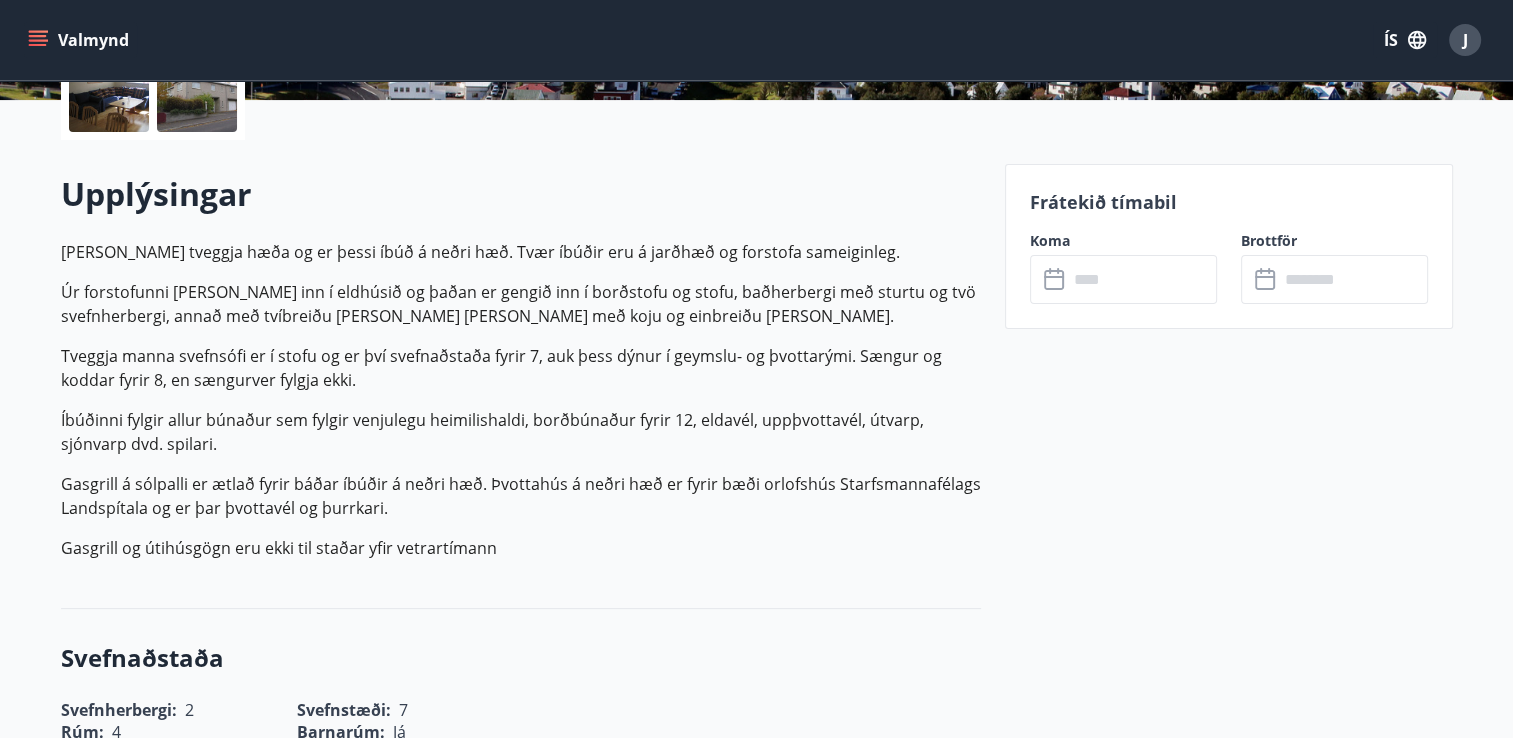 click 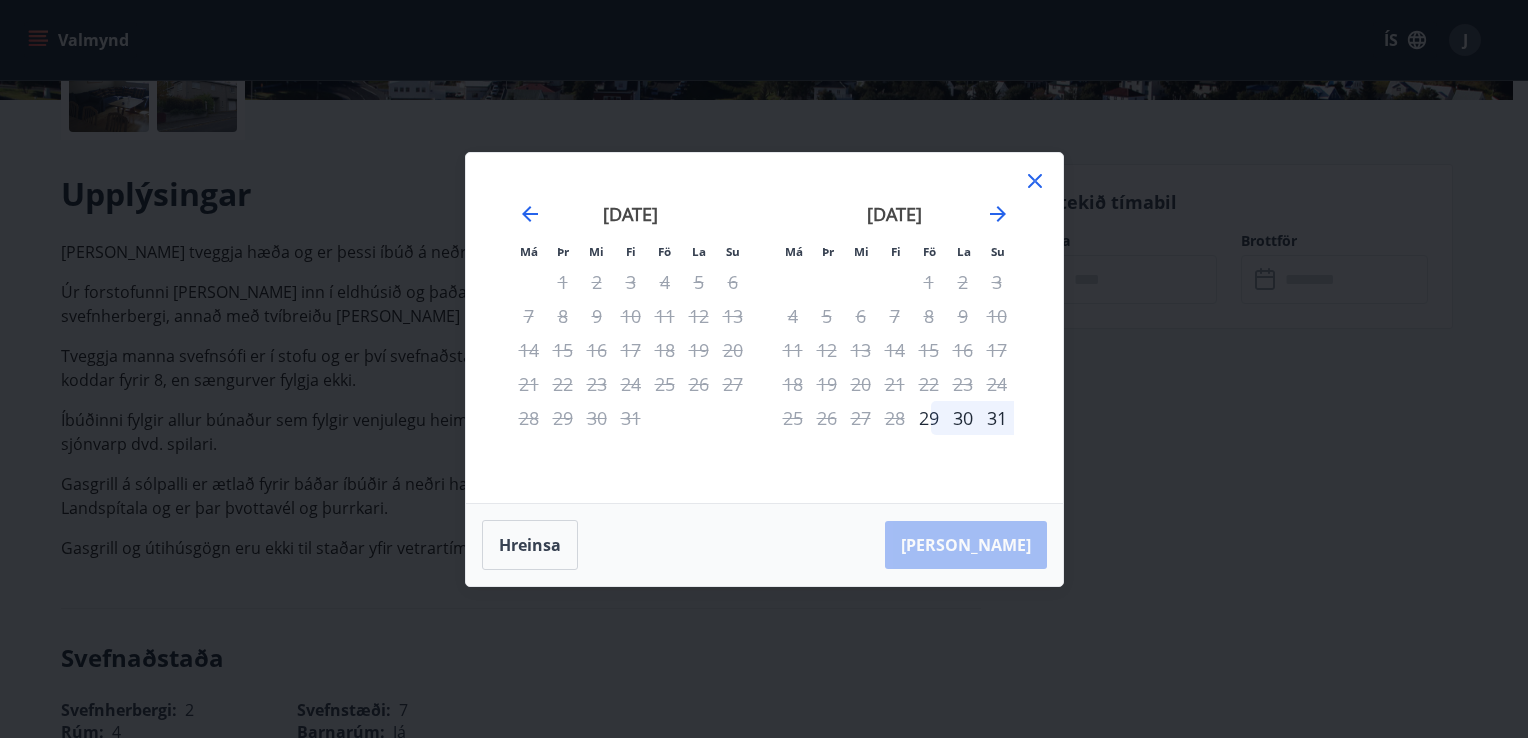 click 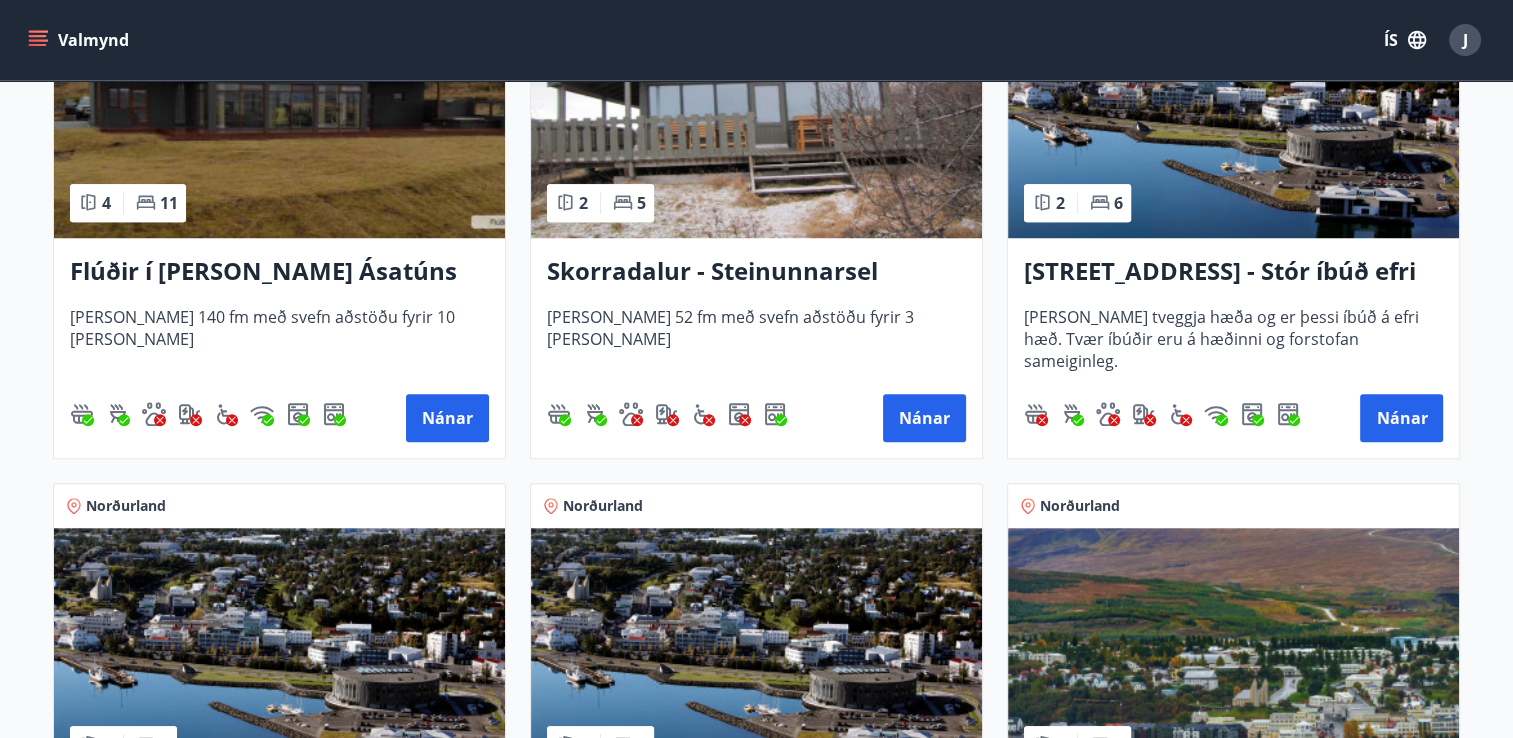 scroll, scrollTop: 2102, scrollLeft: 0, axis: vertical 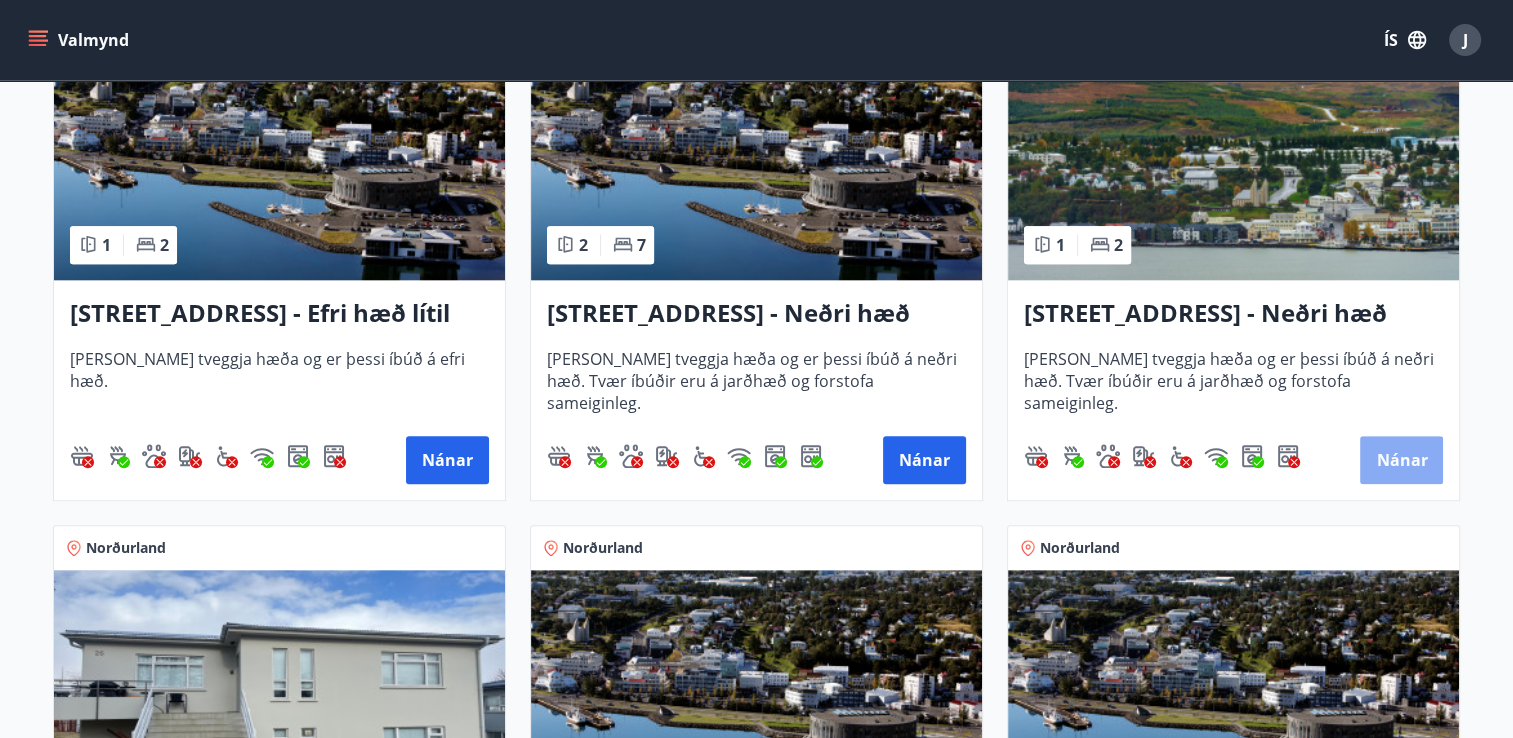 click on "Nánar" at bounding box center [1401, 460] 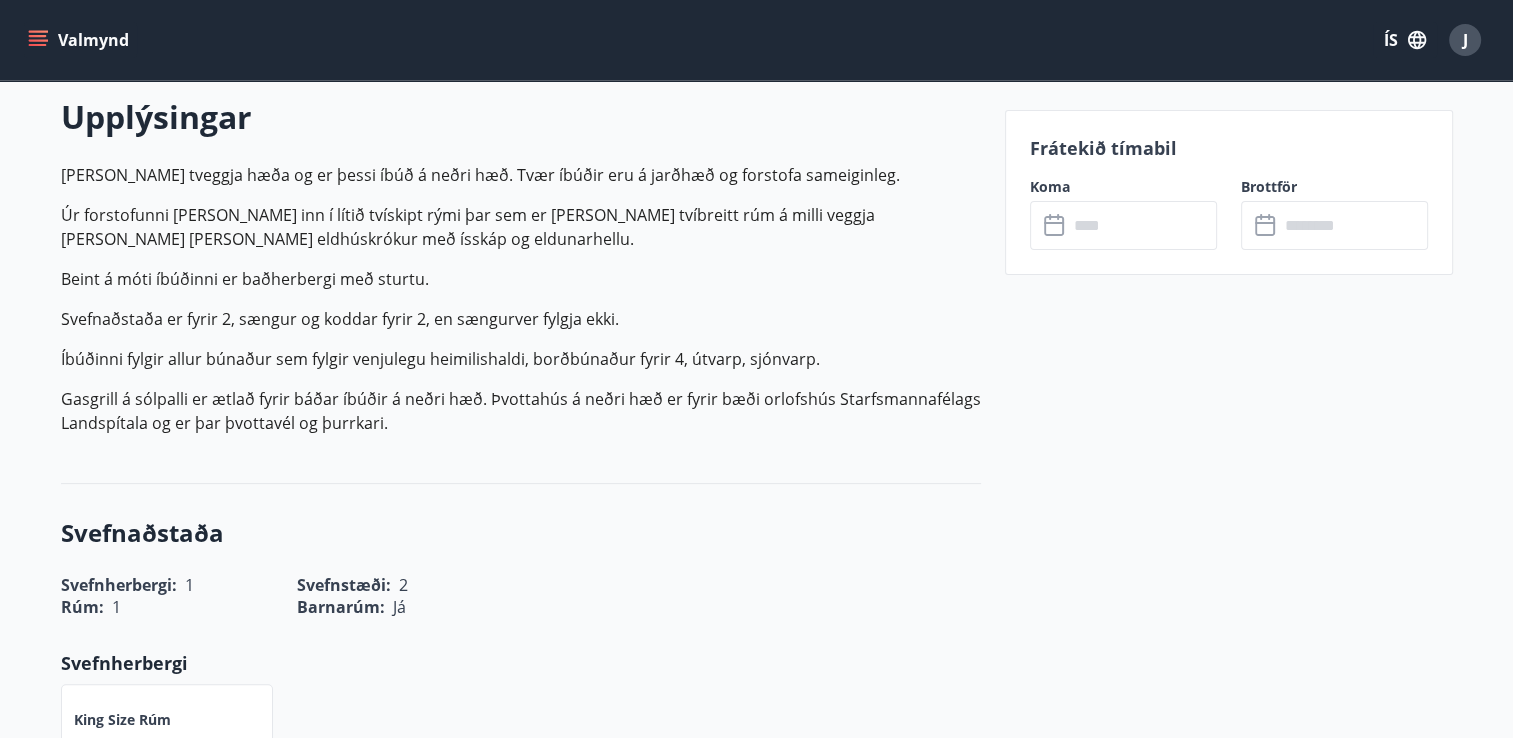 scroll, scrollTop: 500, scrollLeft: 0, axis: vertical 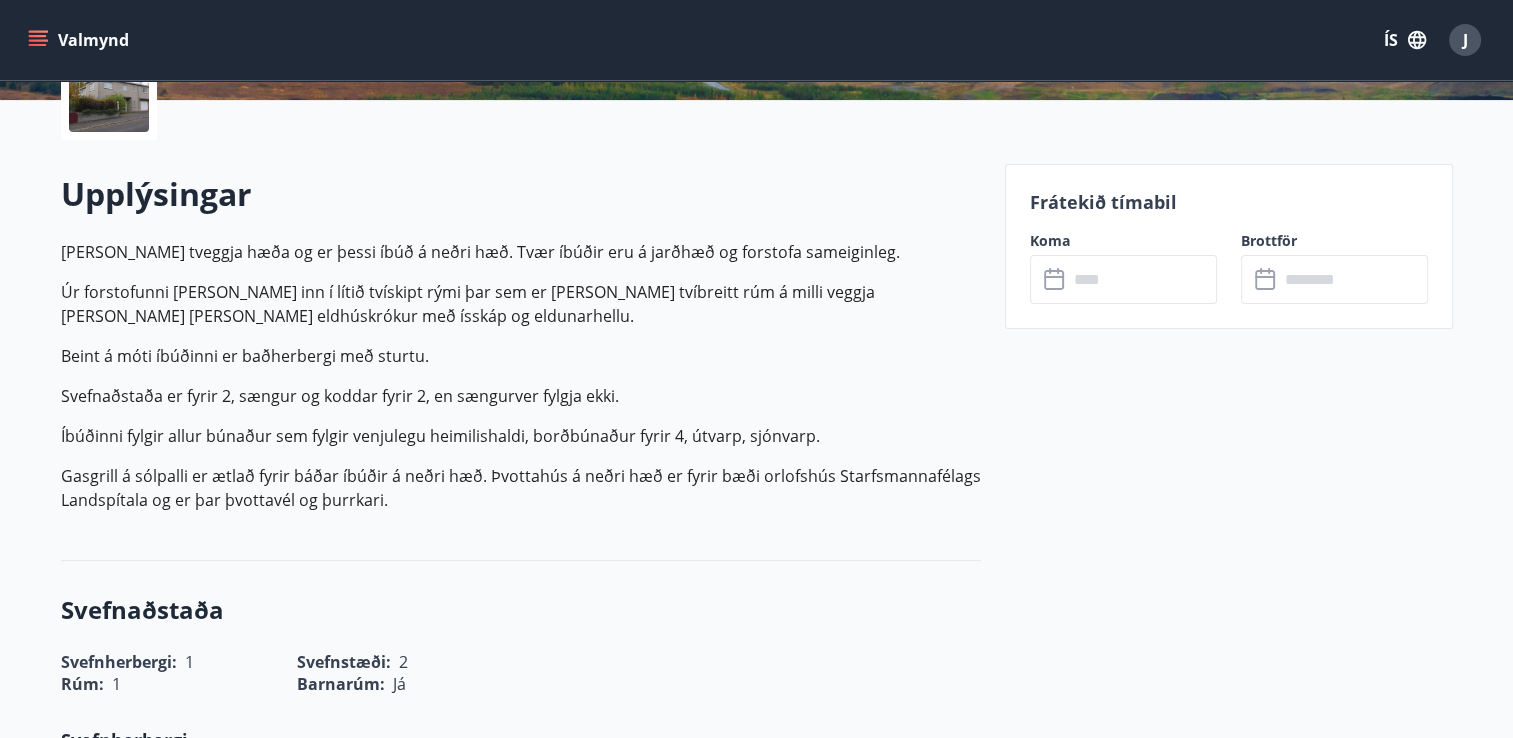 click 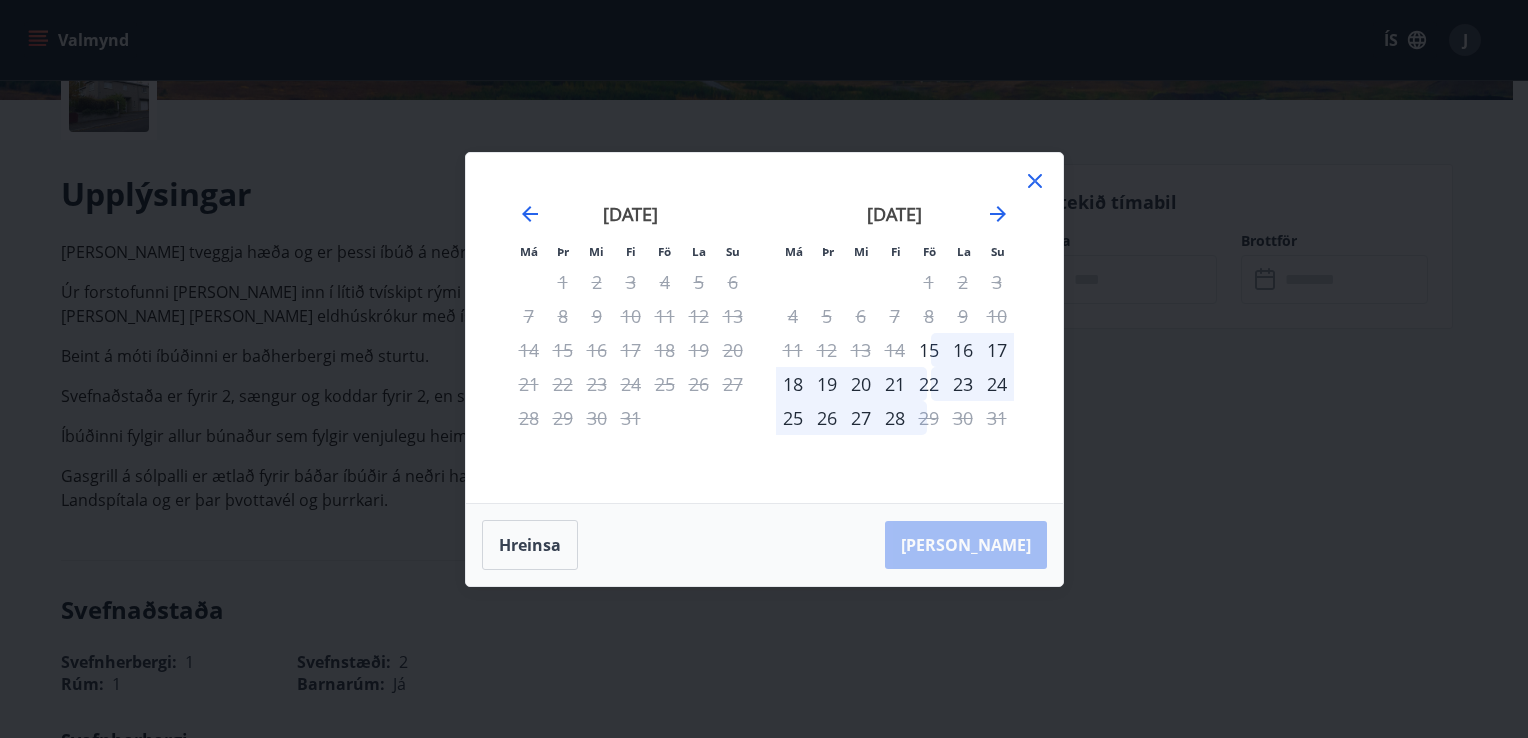 click 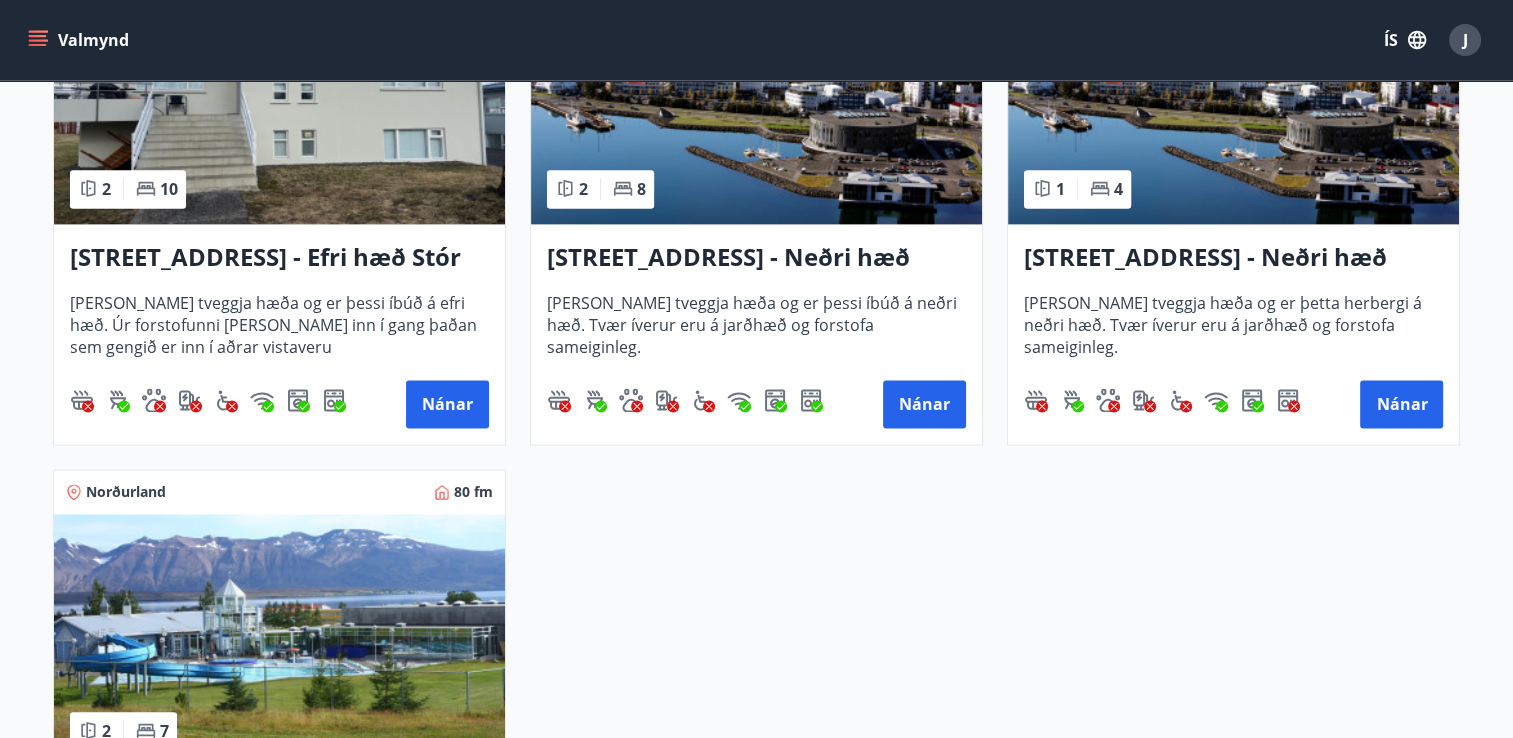 scroll, scrollTop: 3000, scrollLeft: 0, axis: vertical 